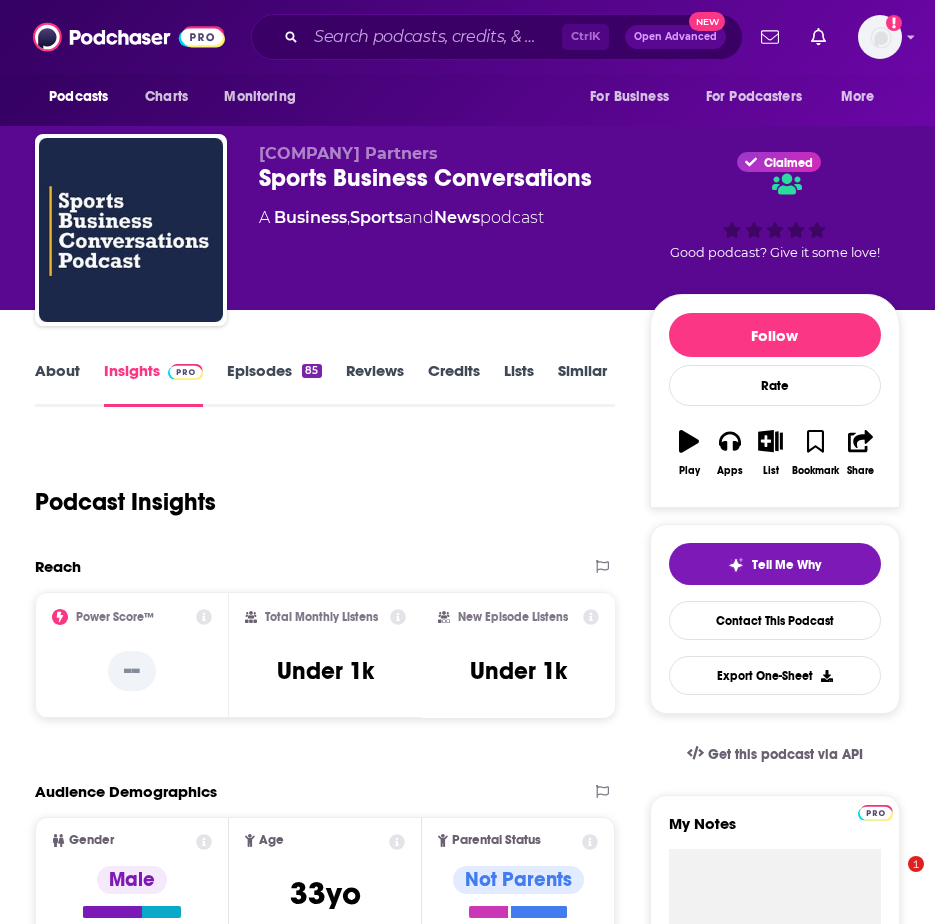 scroll, scrollTop: 0, scrollLeft: 0, axis: both 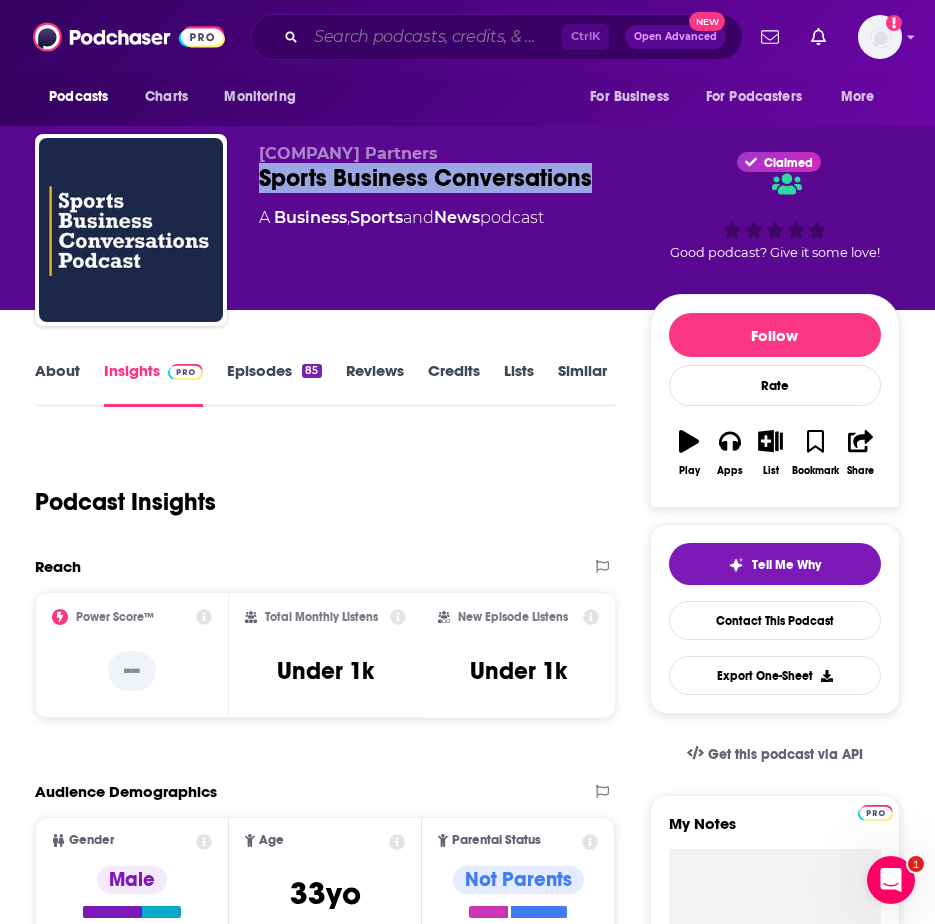 click at bounding box center (434, 37) 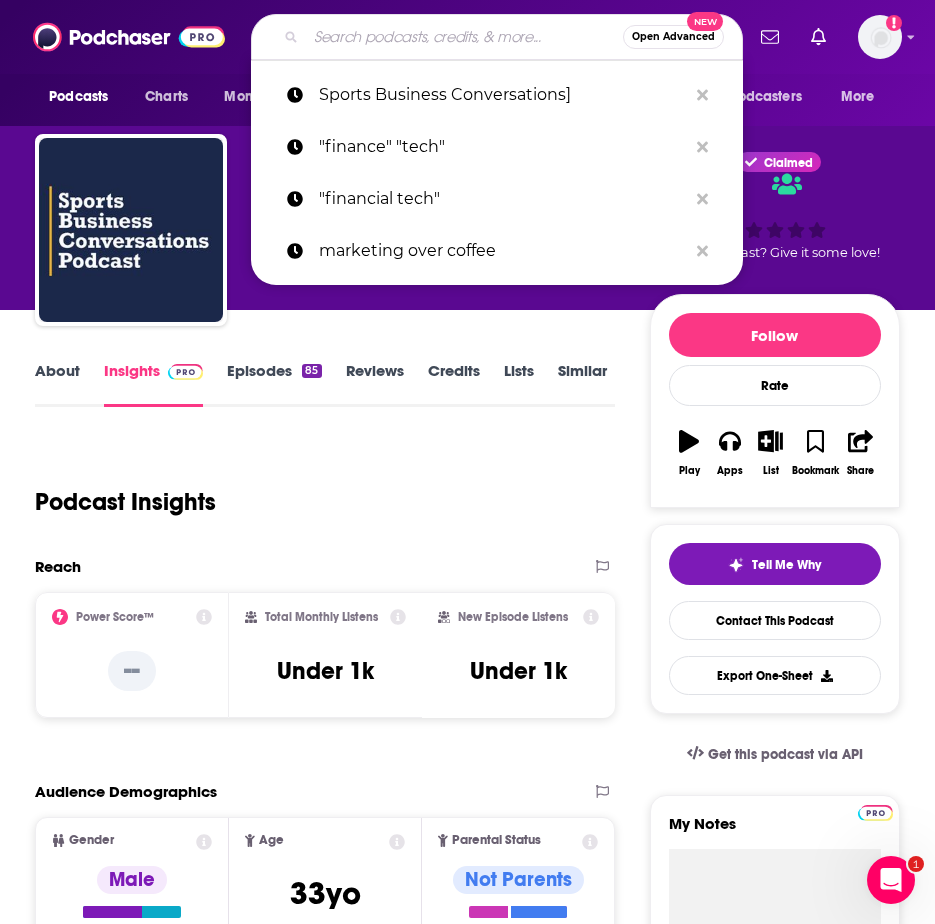 paste on "SBJ On Stage" 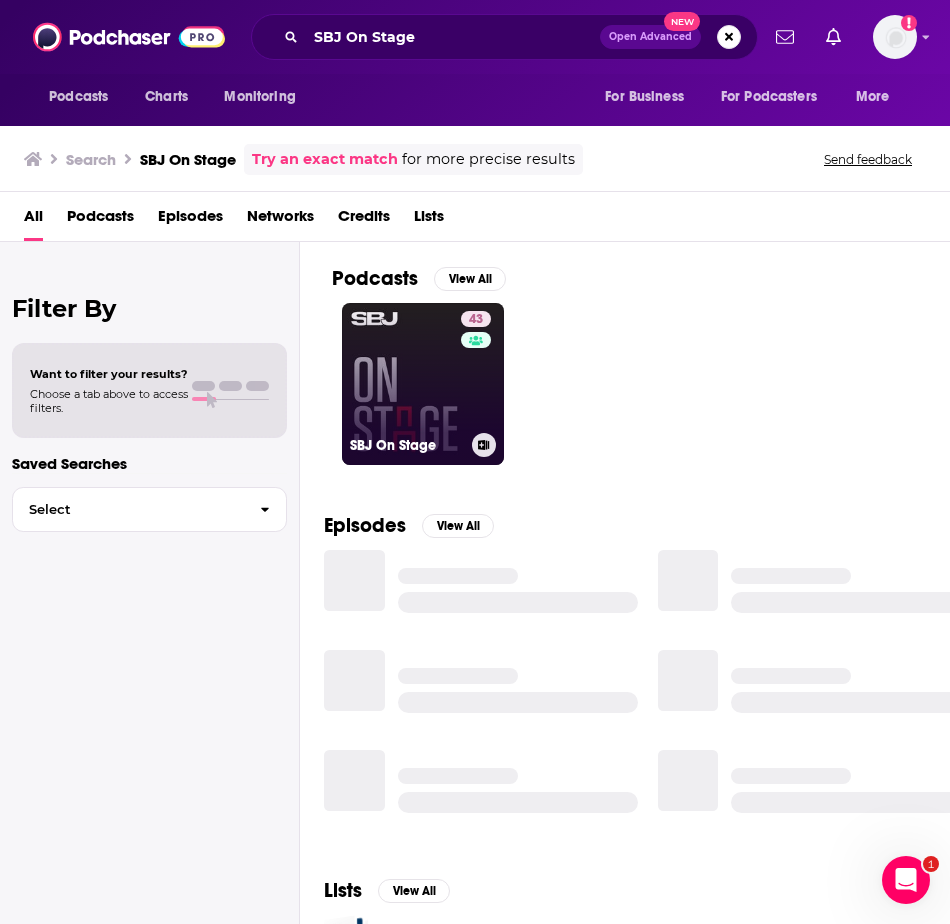 click on "43 SBJ On Stage" at bounding box center (423, 384) 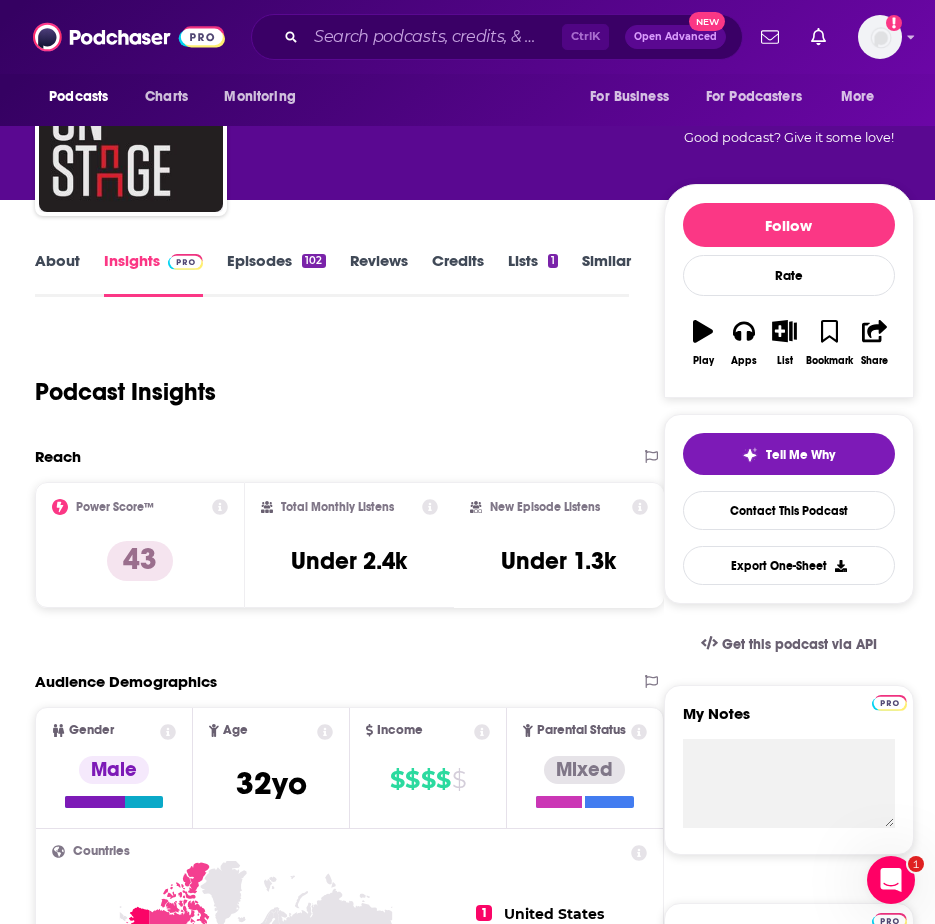 scroll, scrollTop: 0, scrollLeft: 0, axis: both 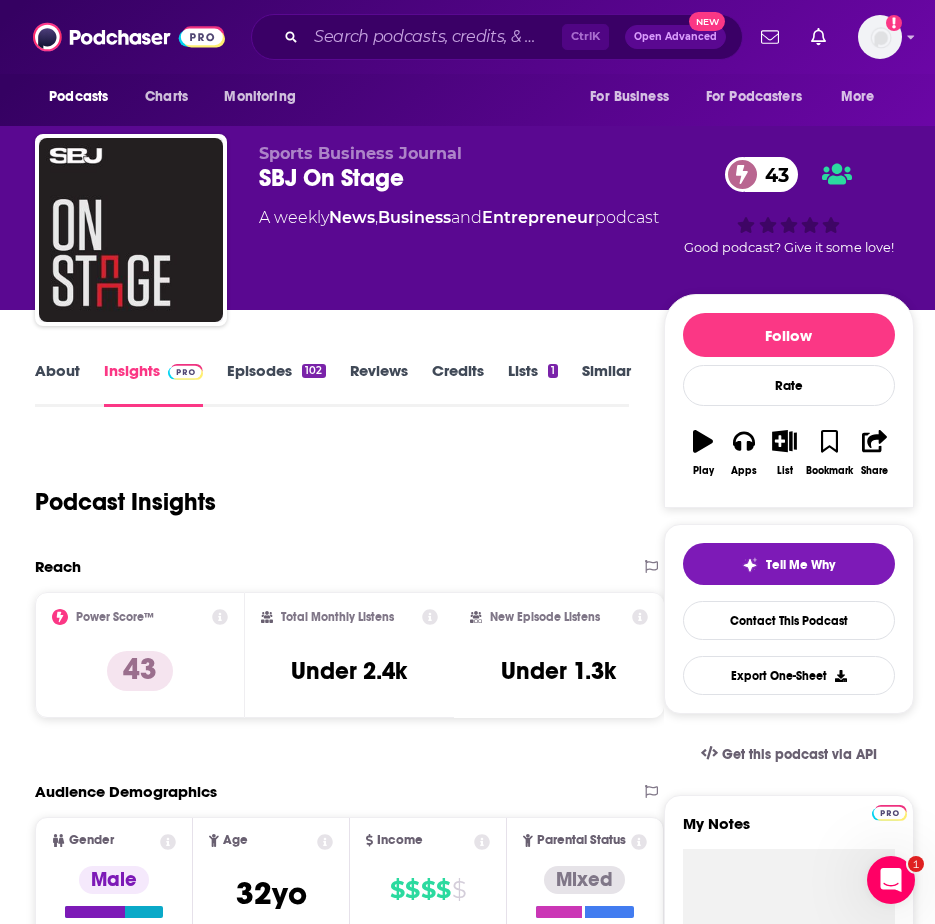 click on "About" at bounding box center (57, 384) 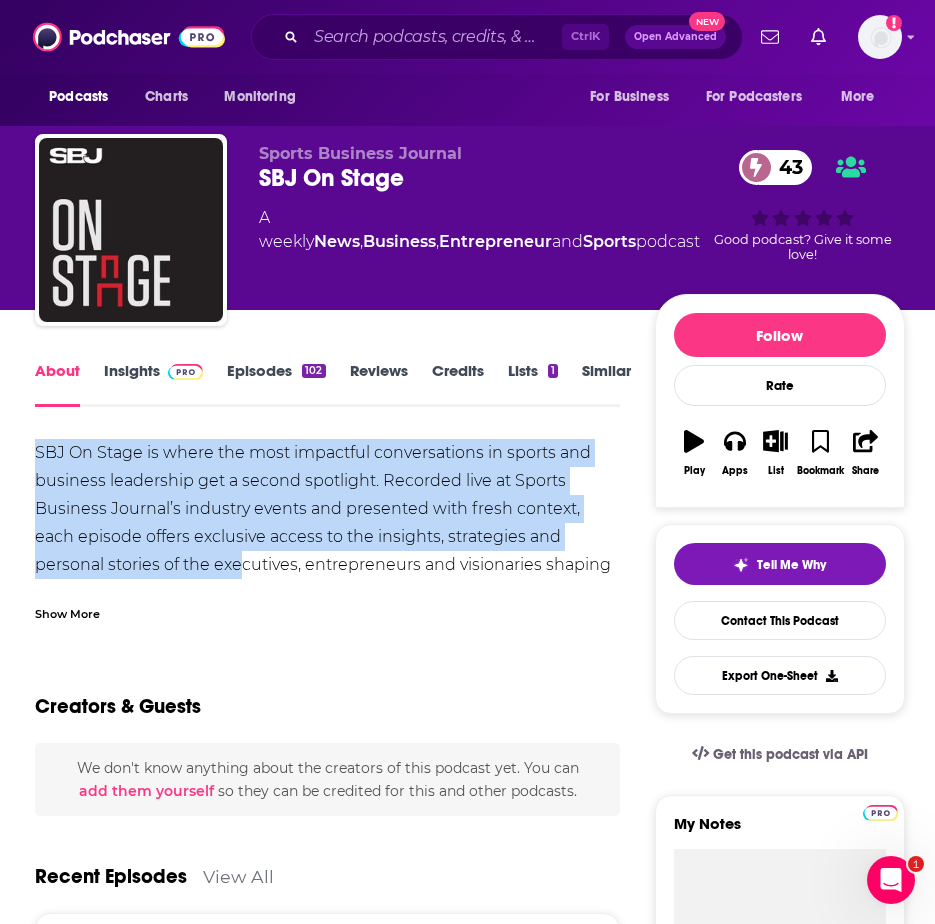 drag, startPoint x: 37, startPoint y: 448, endPoint x: 165, endPoint y: 564, distance: 172.74258 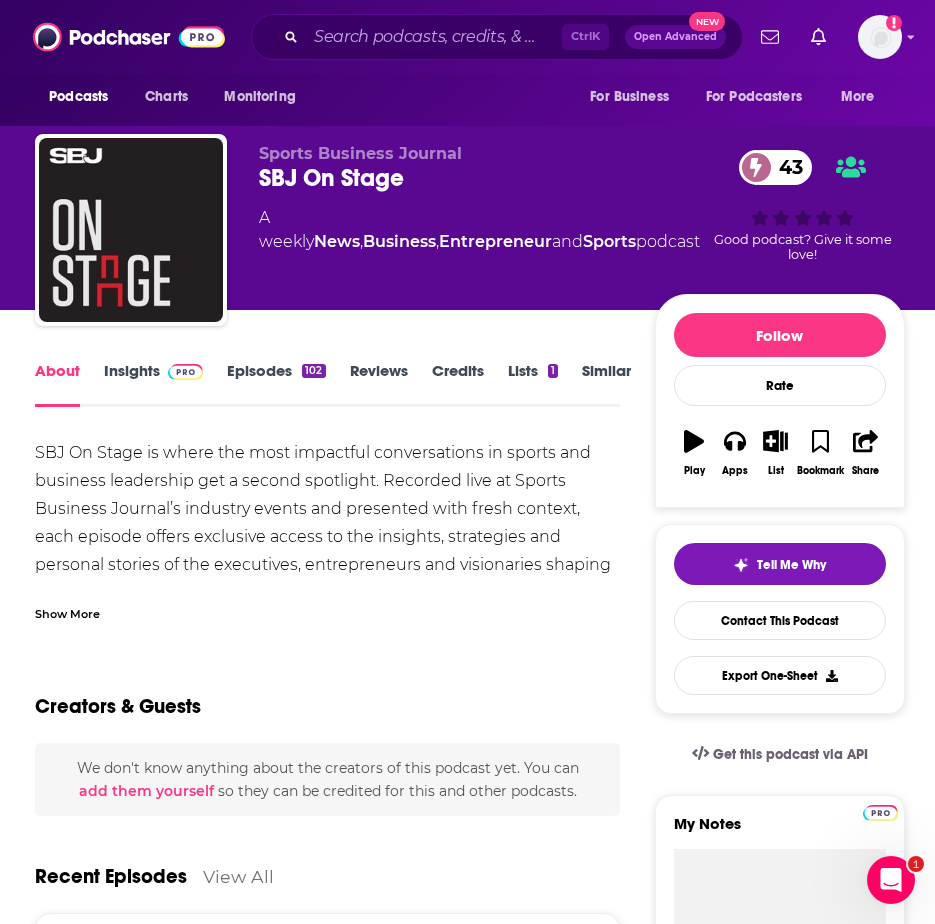 drag, startPoint x: 165, startPoint y: 564, endPoint x: 84, endPoint y: 615, distance: 95.71834 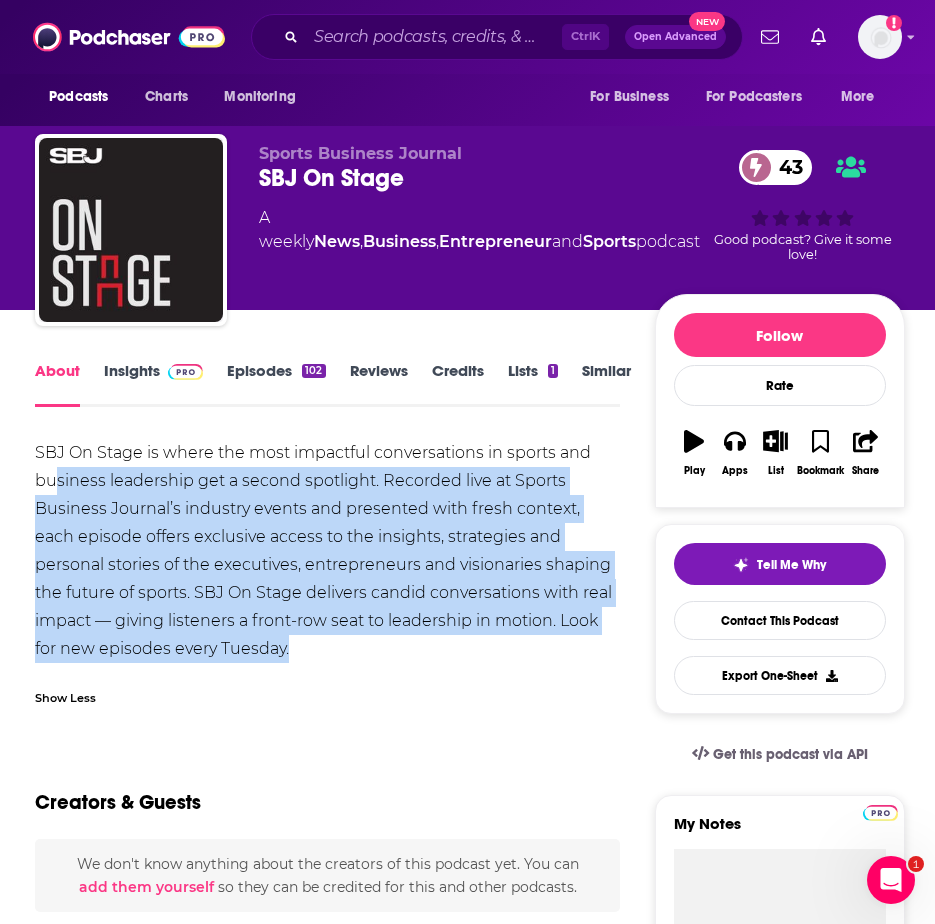 drag, startPoint x: 241, startPoint y: 649, endPoint x: 51, endPoint y: 491, distance: 247.11131 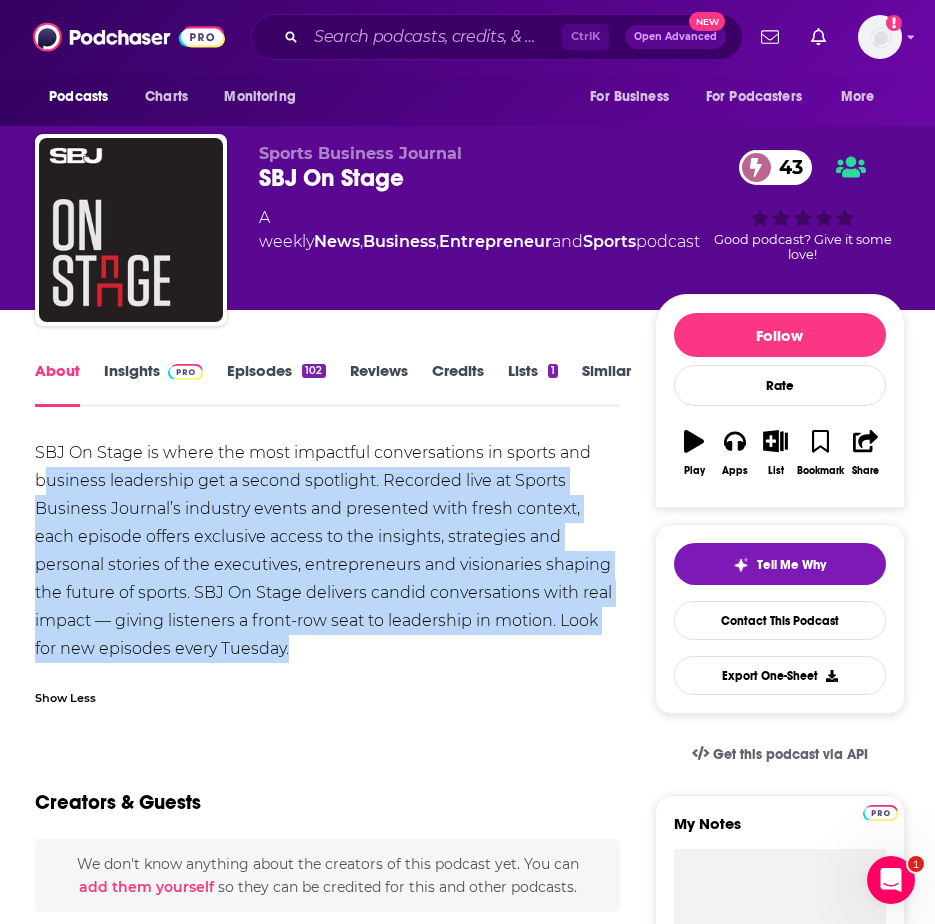 drag, startPoint x: 422, startPoint y: 658, endPoint x: 438, endPoint y: 651, distance: 17.464249 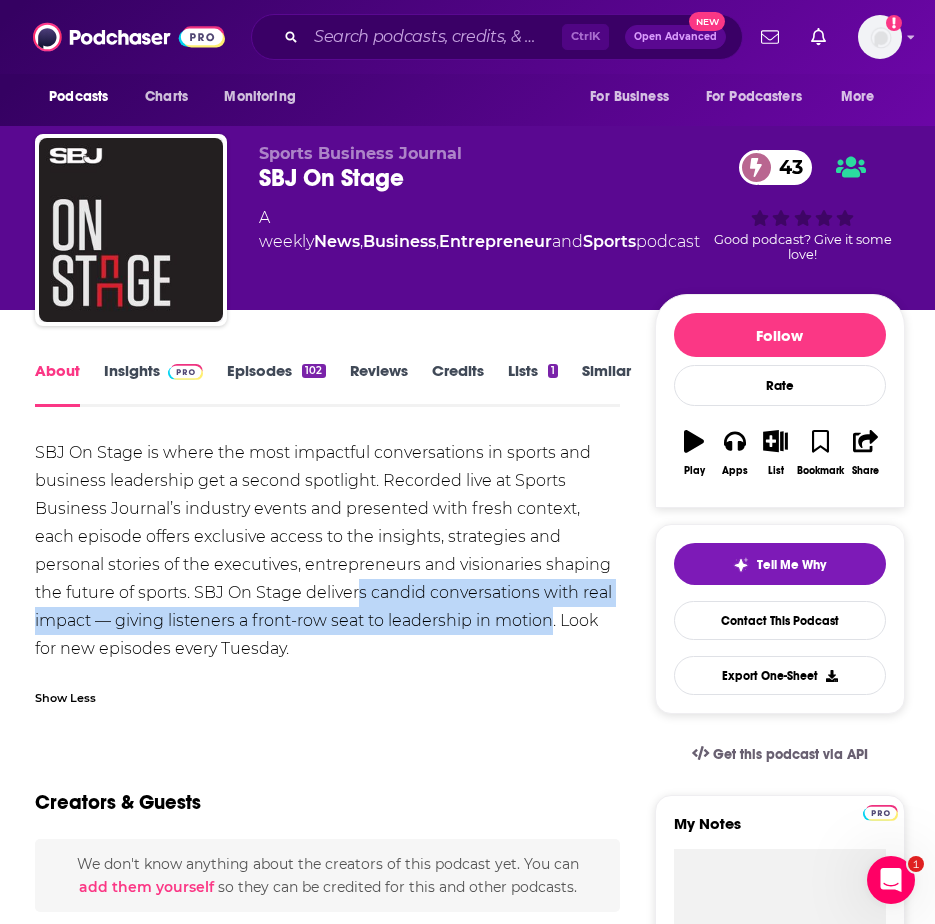 drag, startPoint x: 474, startPoint y: 622, endPoint x: 277, endPoint y: 588, distance: 199.91248 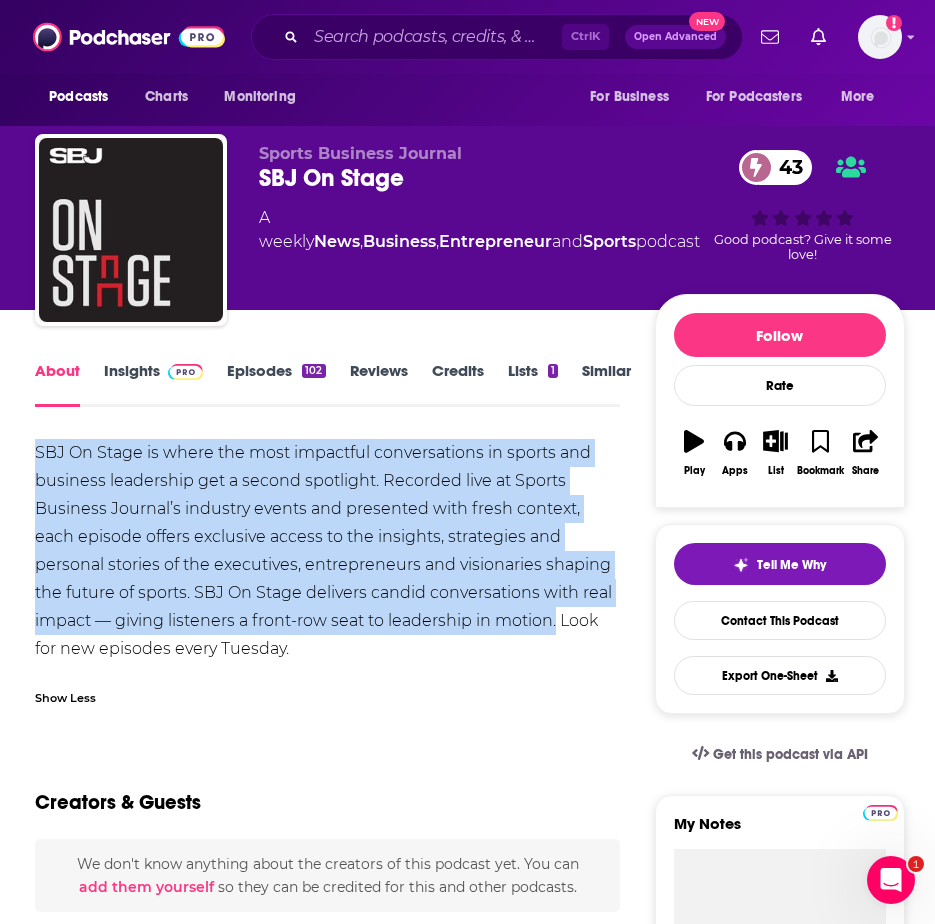 drag, startPoint x: 277, startPoint y: 588, endPoint x: 28, endPoint y: 451, distance: 284.20062 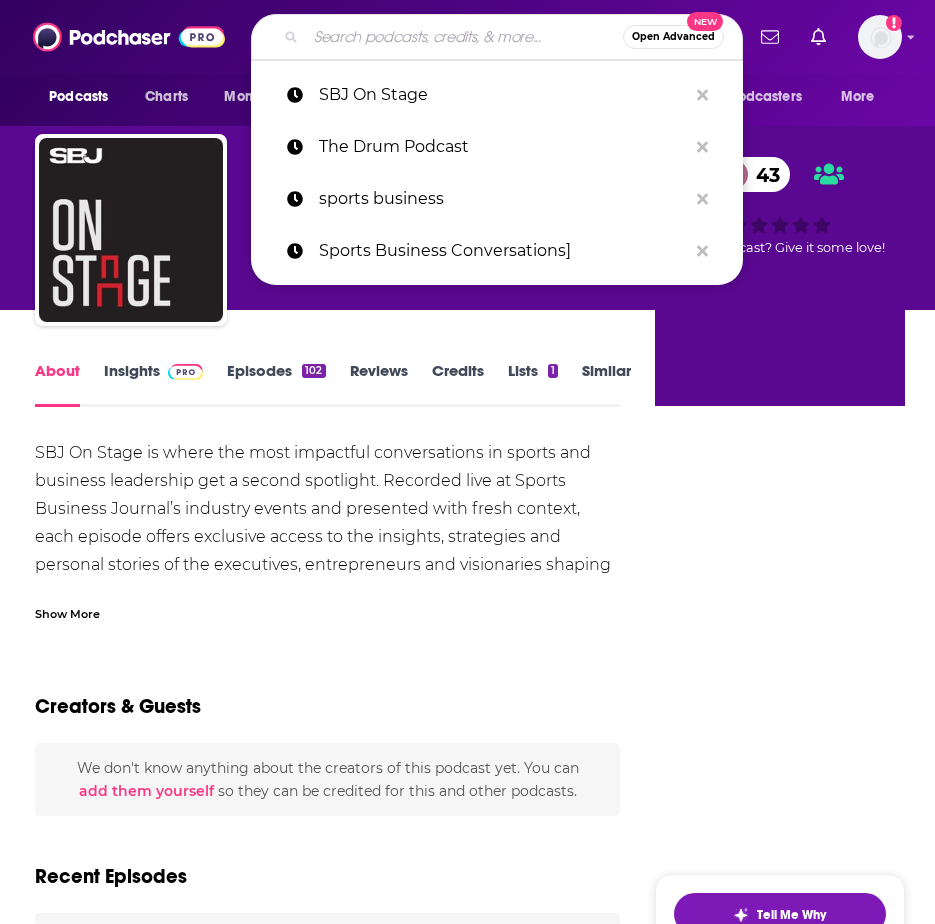 scroll, scrollTop: 0, scrollLeft: 0, axis: both 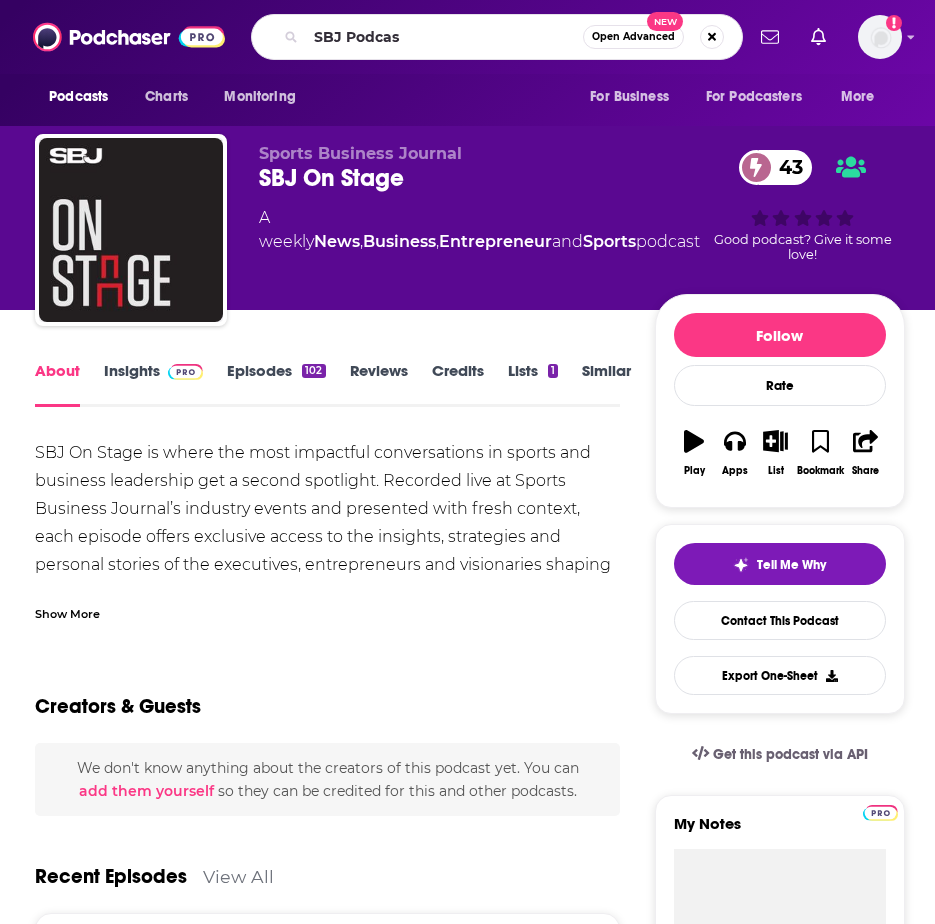 type on "SBJ Podcast" 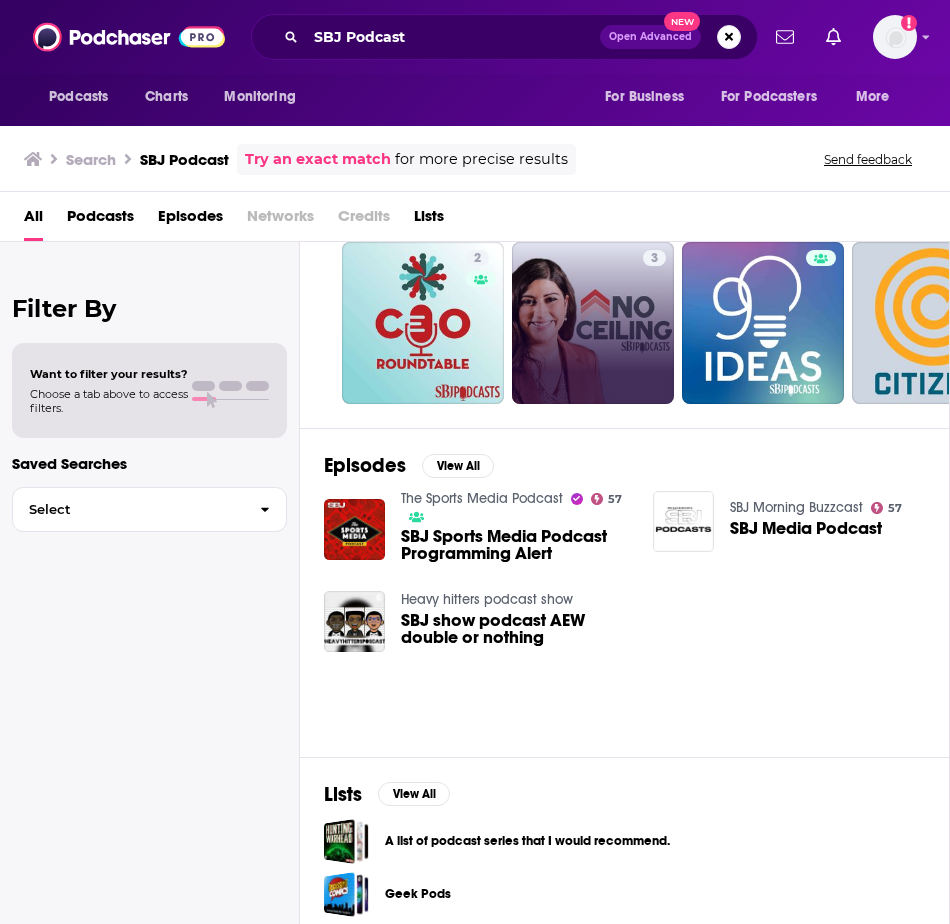 scroll, scrollTop: 0, scrollLeft: 0, axis: both 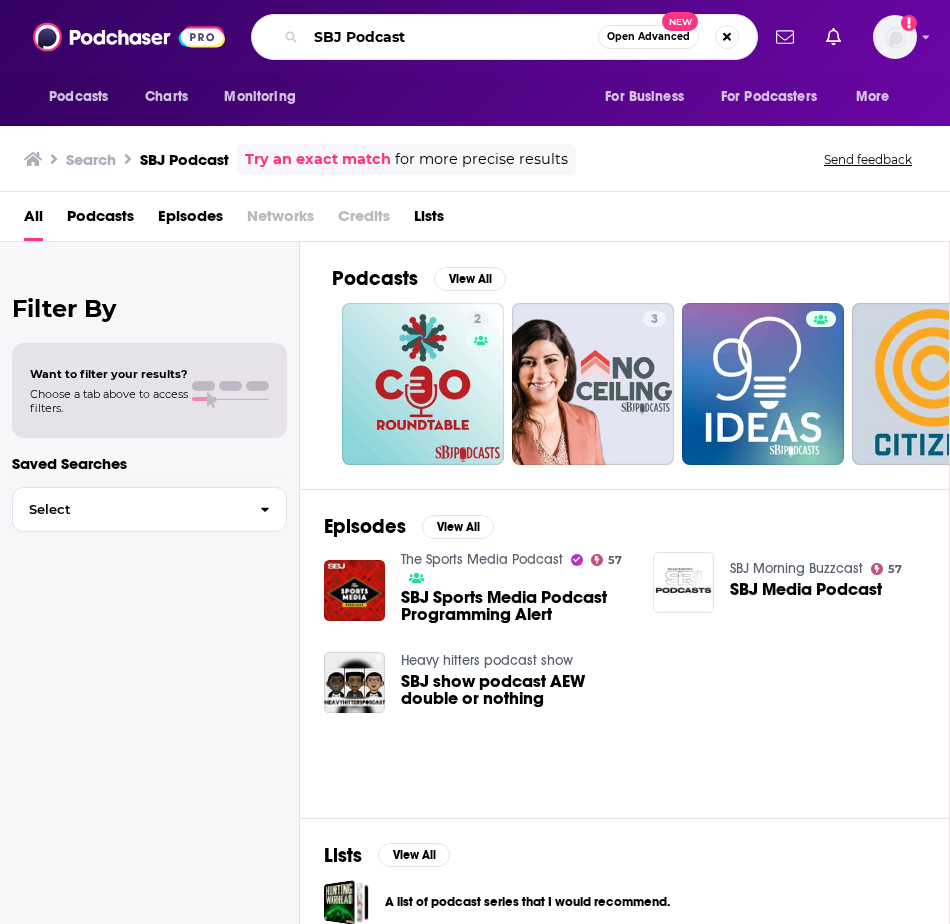 drag, startPoint x: 419, startPoint y: 38, endPoint x: 235, endPoint y: 23, distance: 184.6104 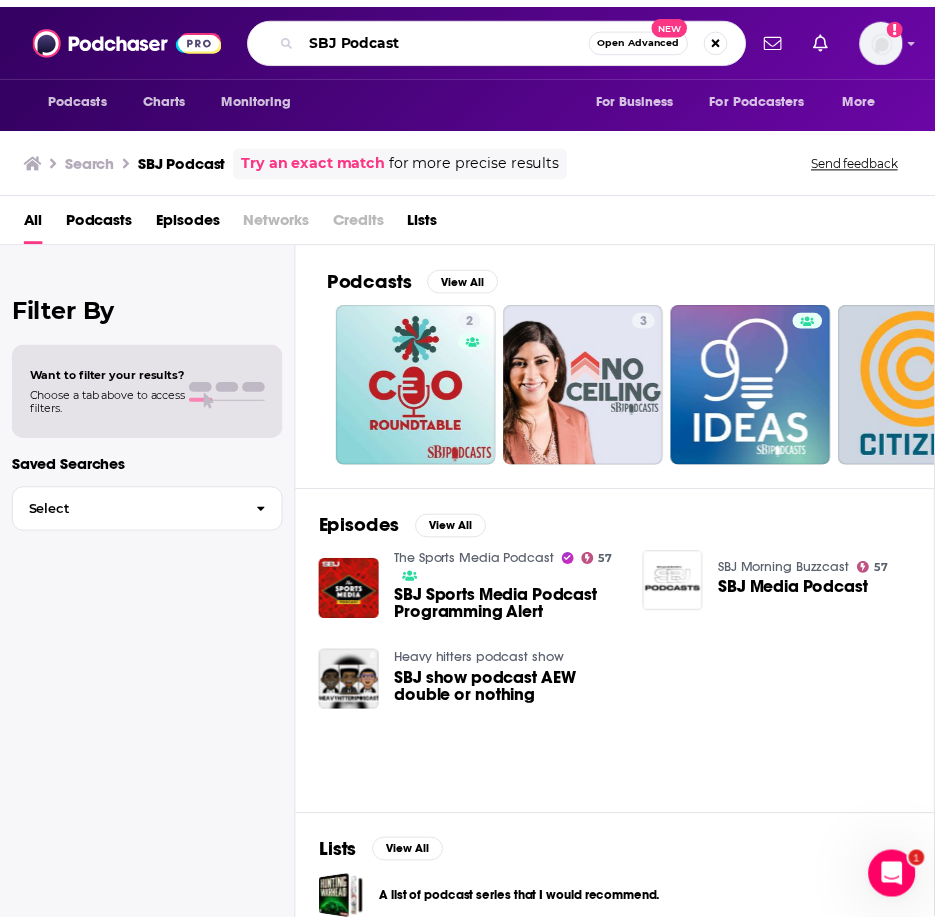scroll, scrollTop: 0, scrollLeft: 0, axis: both 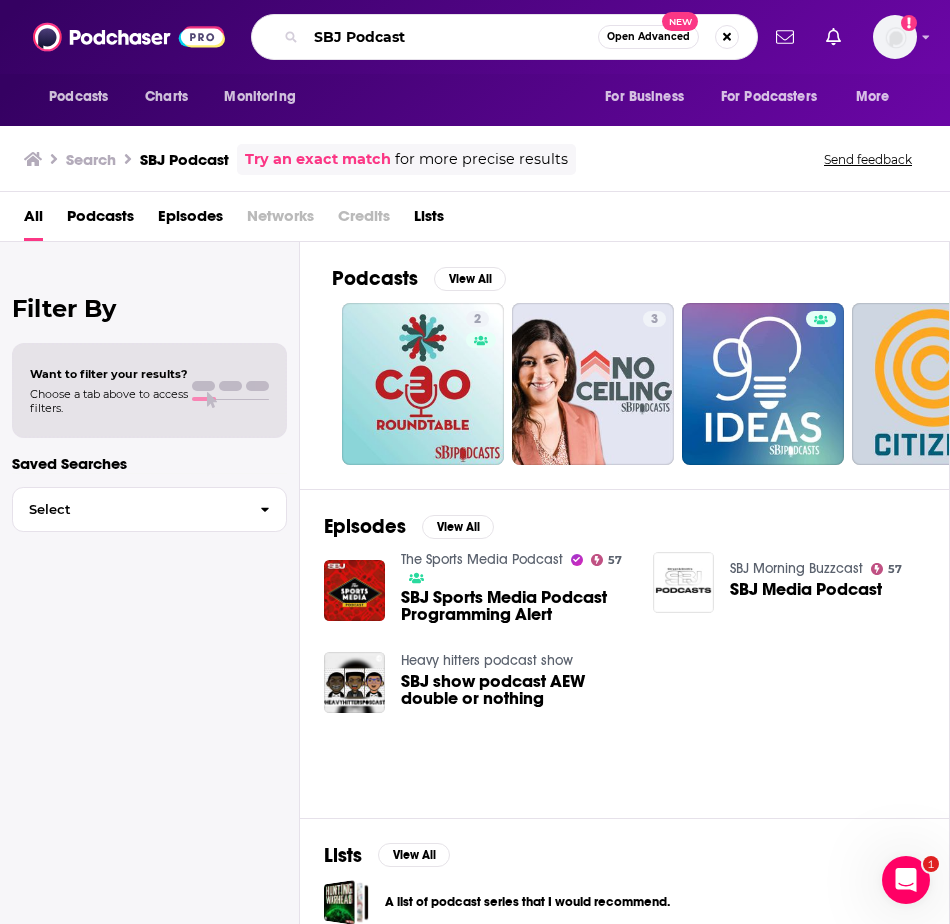 click on "SBJ Podcast" at bounding box center [452, 37] 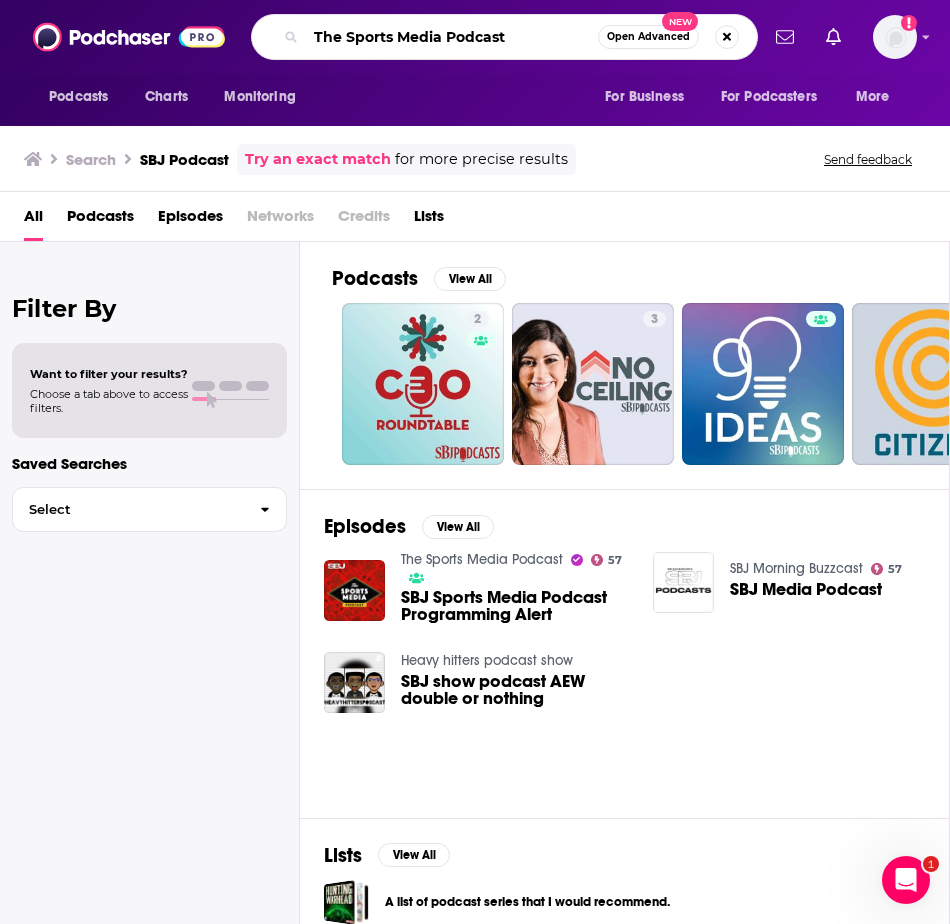 type on "The Sports Media Podcast" 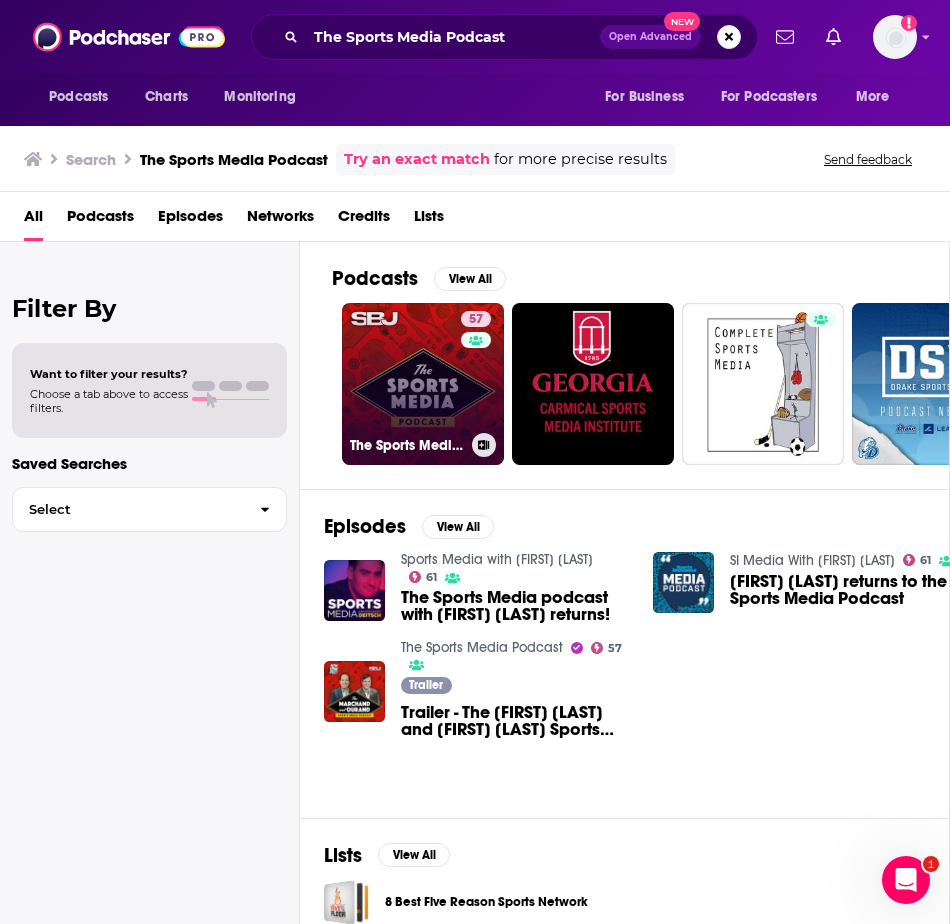 click on "57 The Sports Media Podcast" at bounding box center (423, 384) 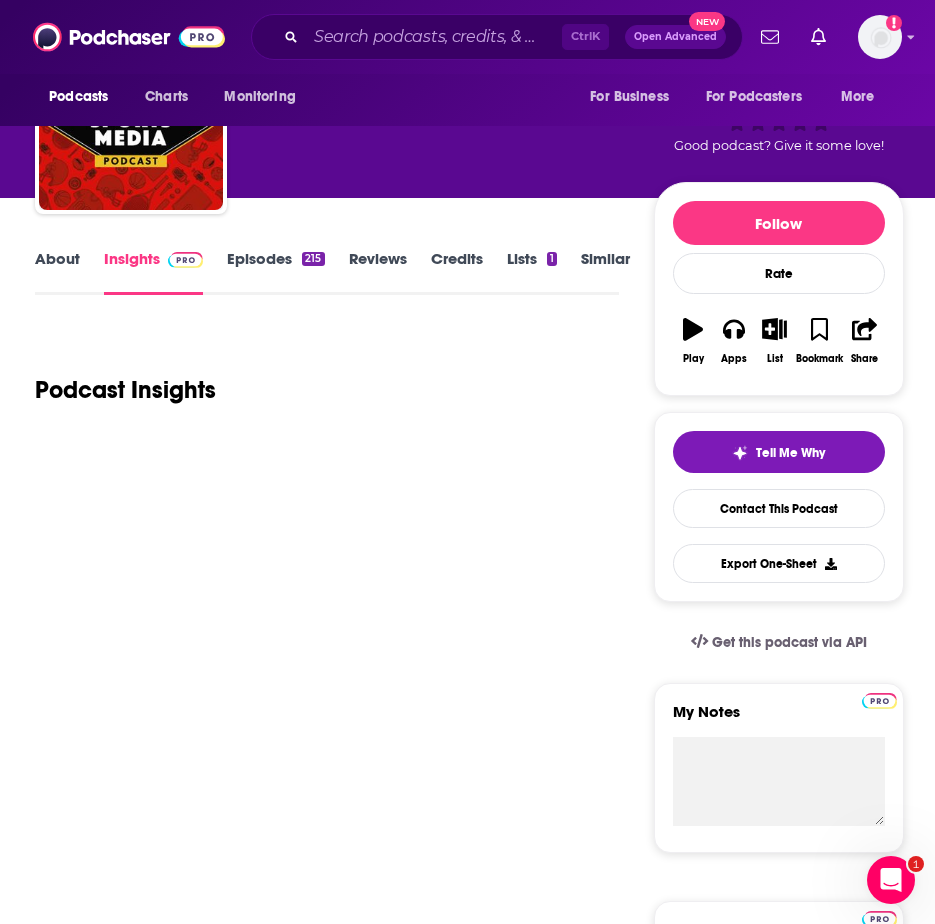 scroll, scrollTop: 200, scrollLeft: 0, axis: vertical 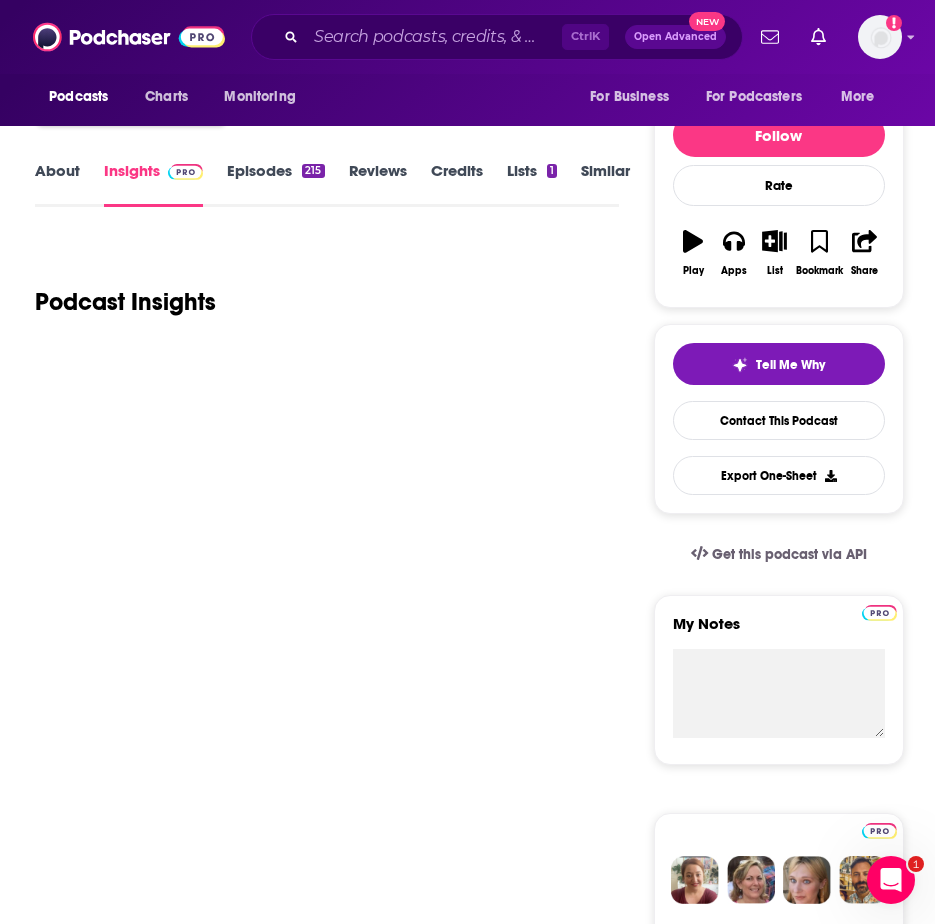 click on "About" at bounding box center [57, 184] 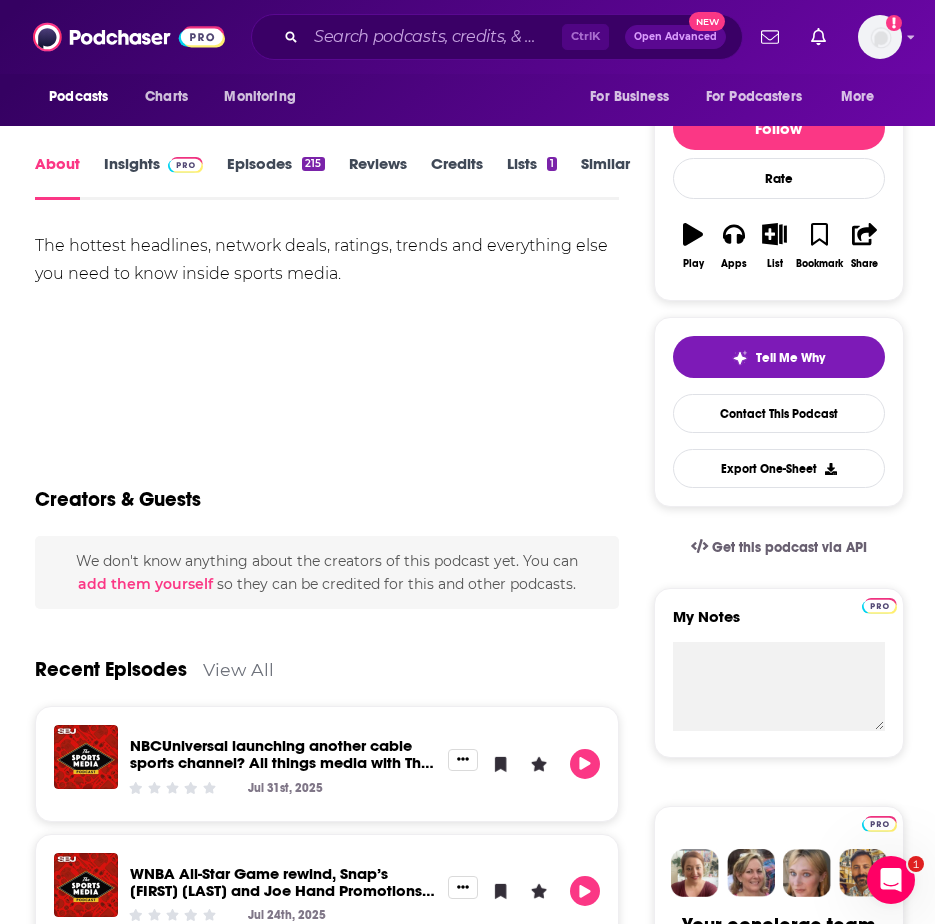 scroll, scrollTop: 0, scrollLeft: 0, axis: both 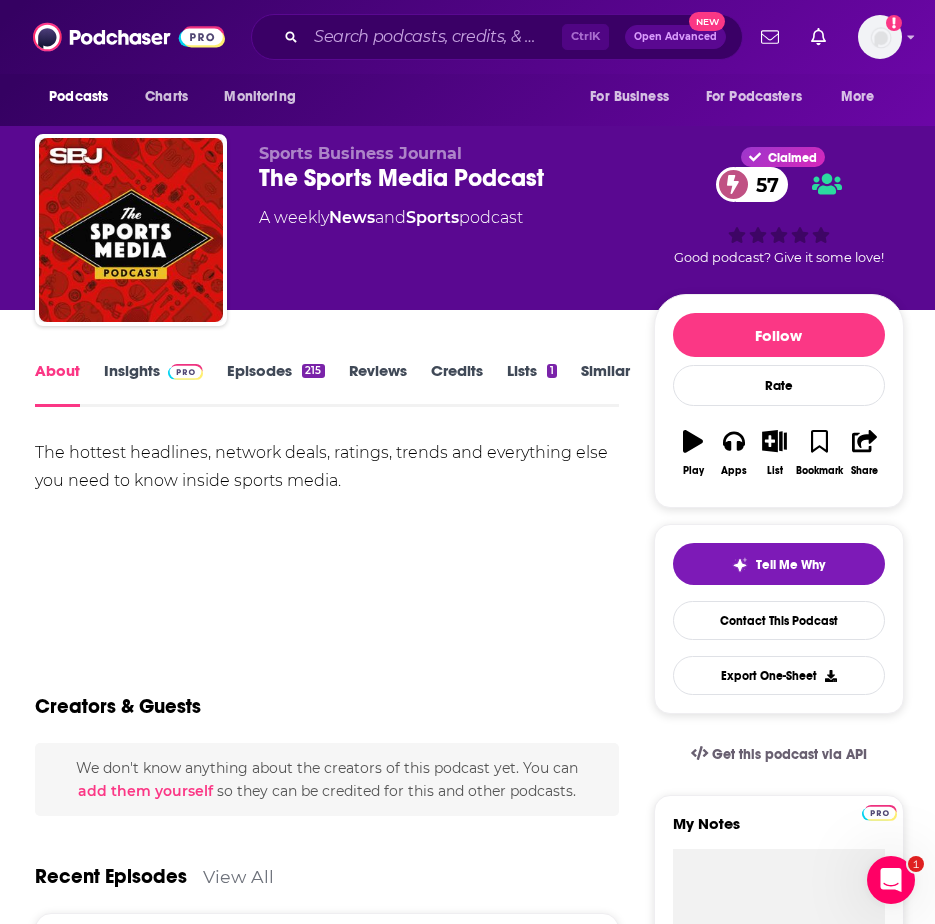 click on "Episodes 215" at bounding box center (275, 384) 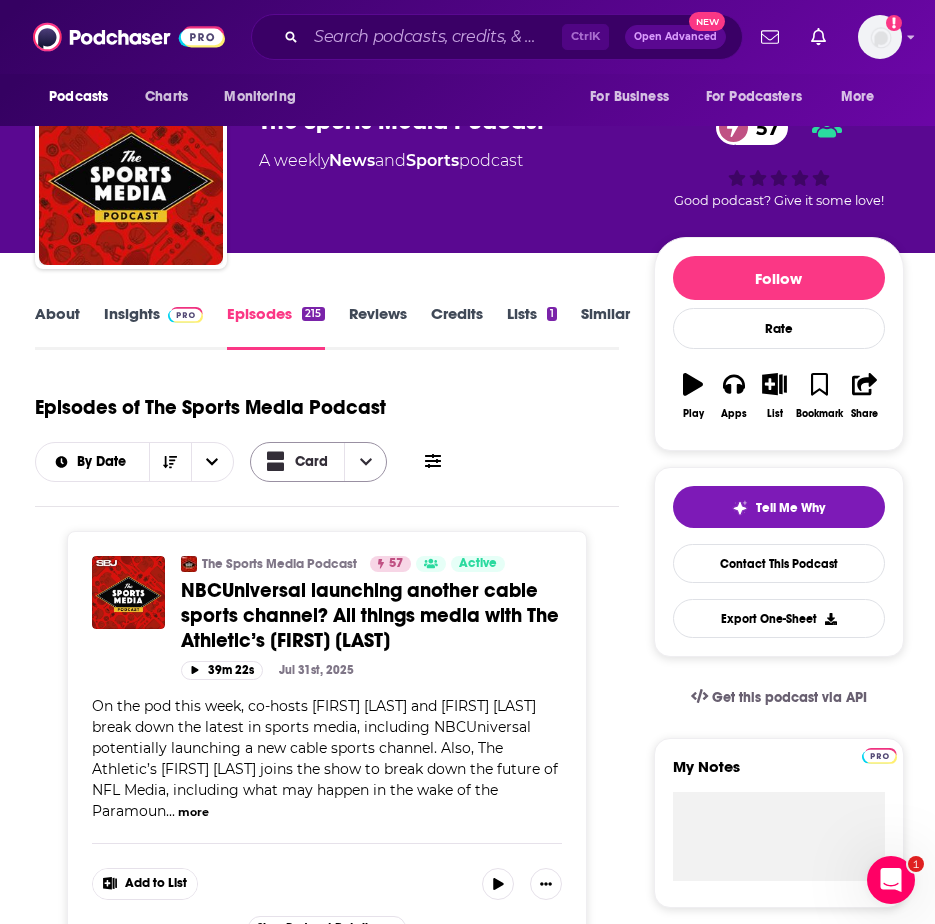 scroll, scrollTop: 0, scrollLeft: 0, axis: both 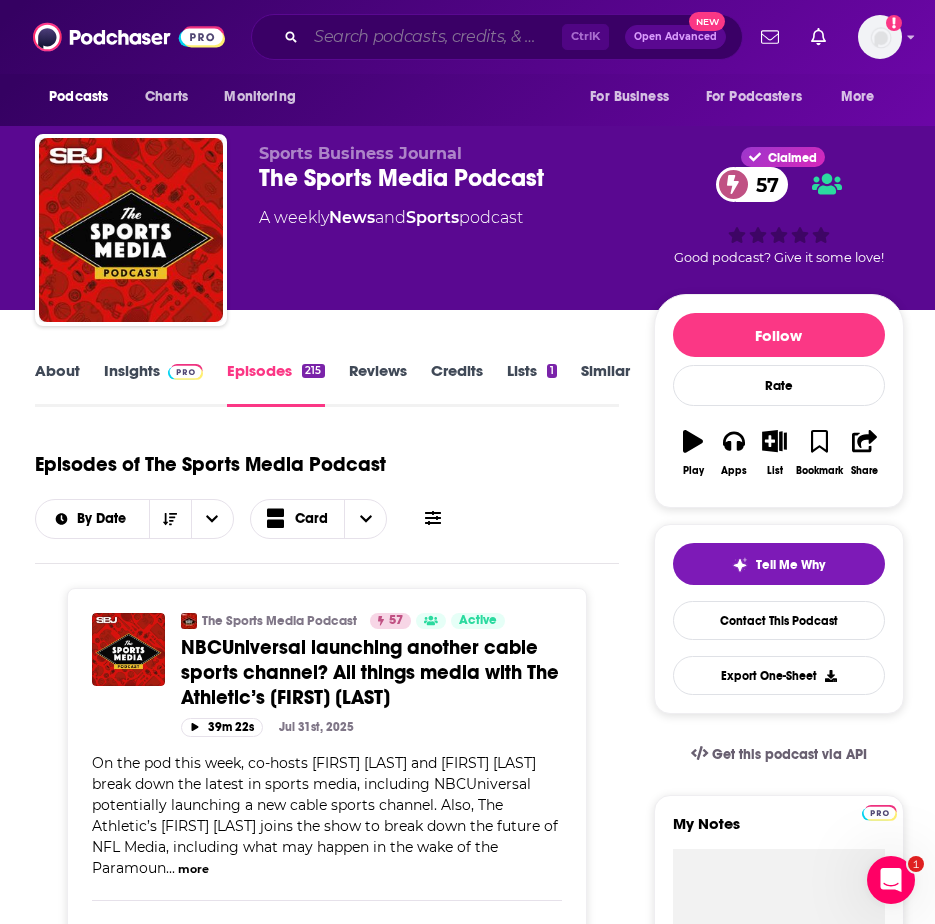 click at bounding box center (434, 37) 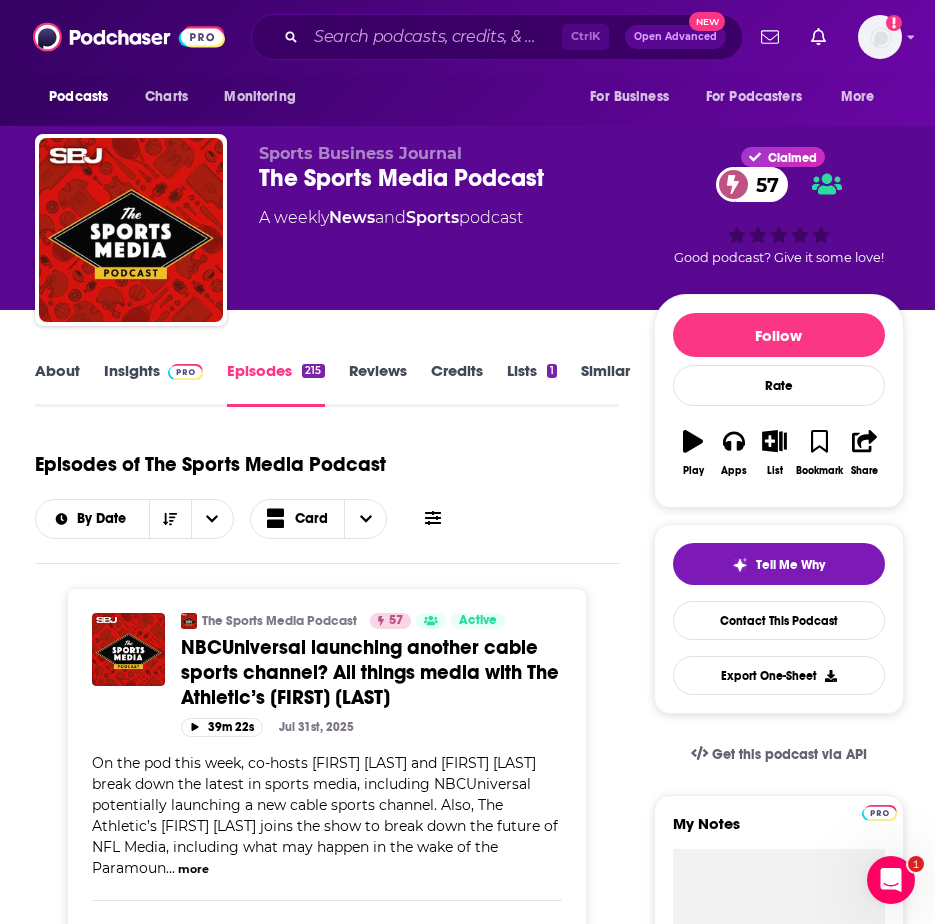 click on "About Insights Episodes 215 Reviews Credits Lists 1 Similar" at bounding box center (327, 382) 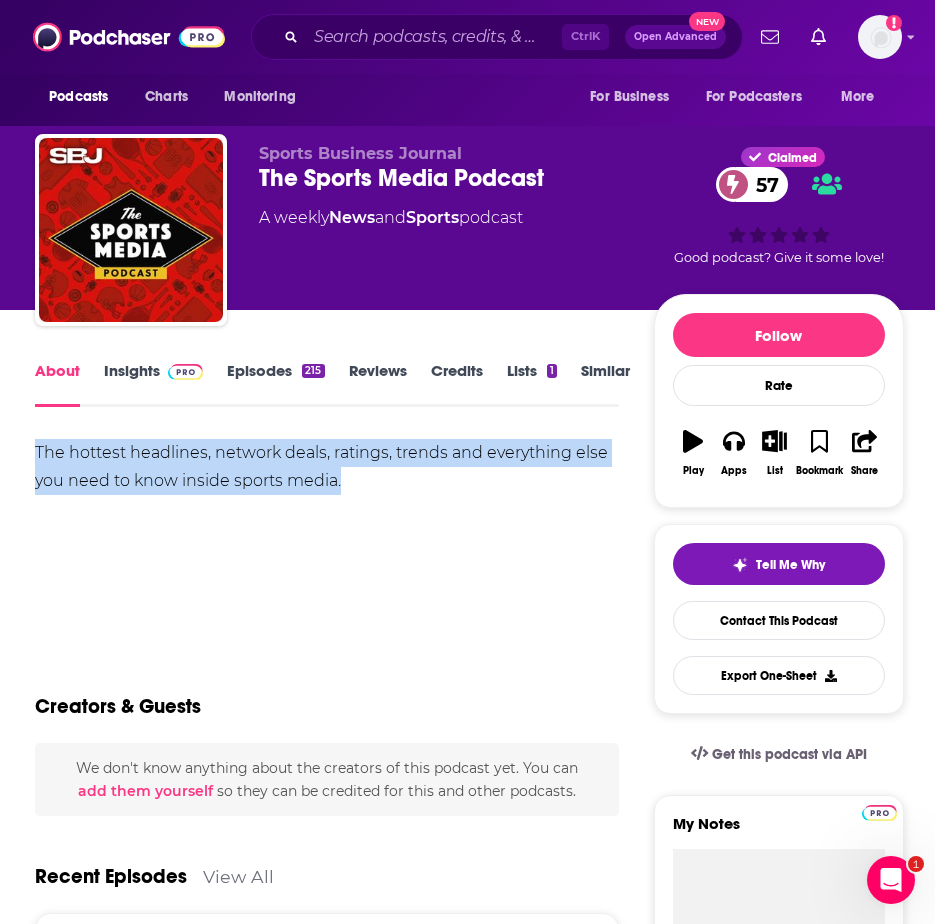 drag, startPoint x: 32, startPoint y: 443, endPoint x: 357, endPoint y: 476, distance: 326.67108 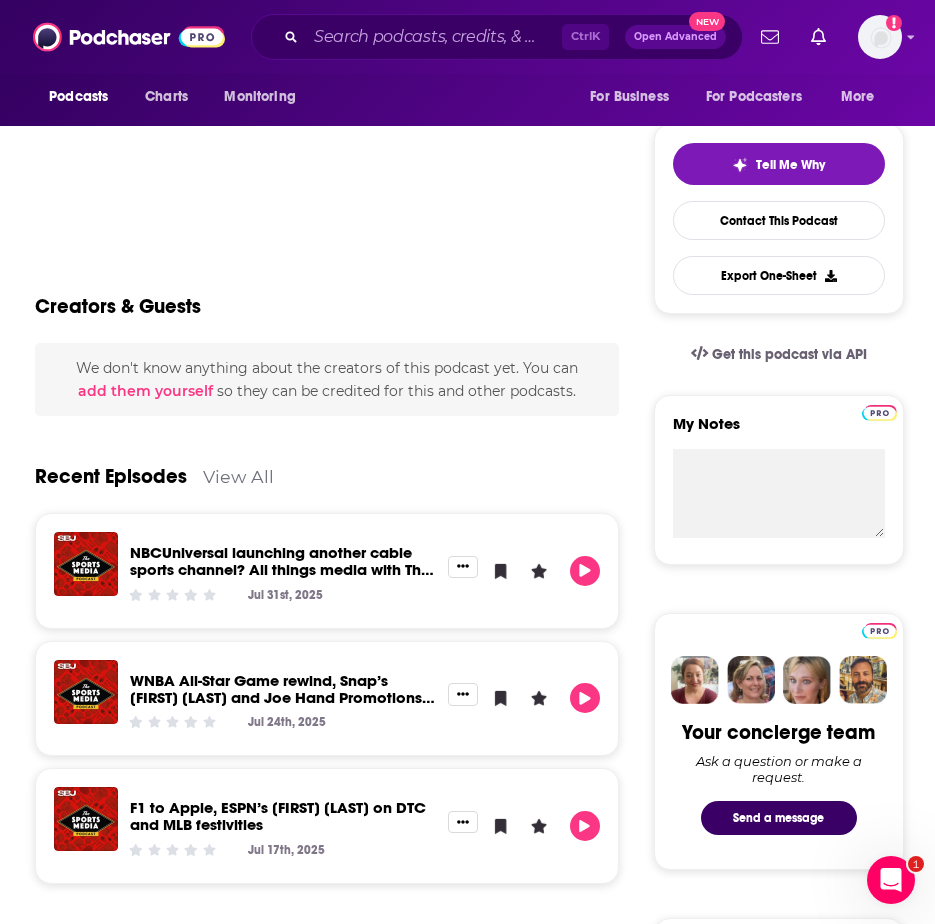 scroll, scrollTop: 0, scrollLeft: 0, axis: both 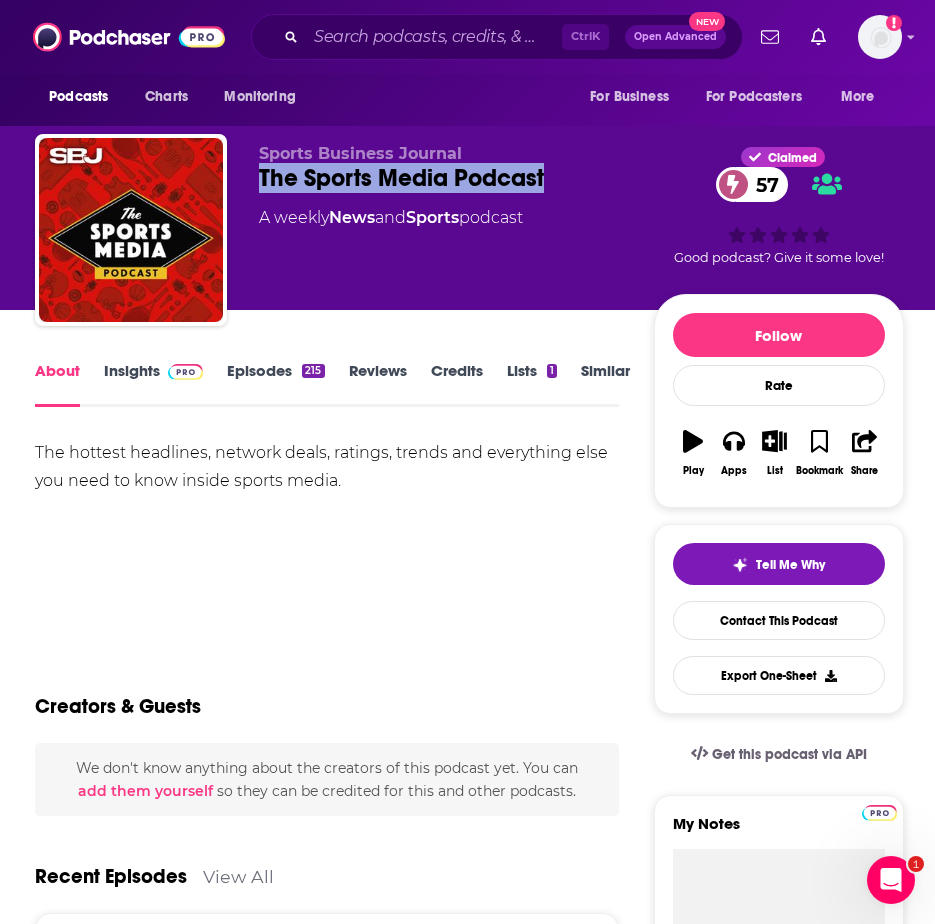 drag, startPoint x: 570, startPoint y: 169, endPoint x: 251, endPoint y: 178, distance: 319.12692 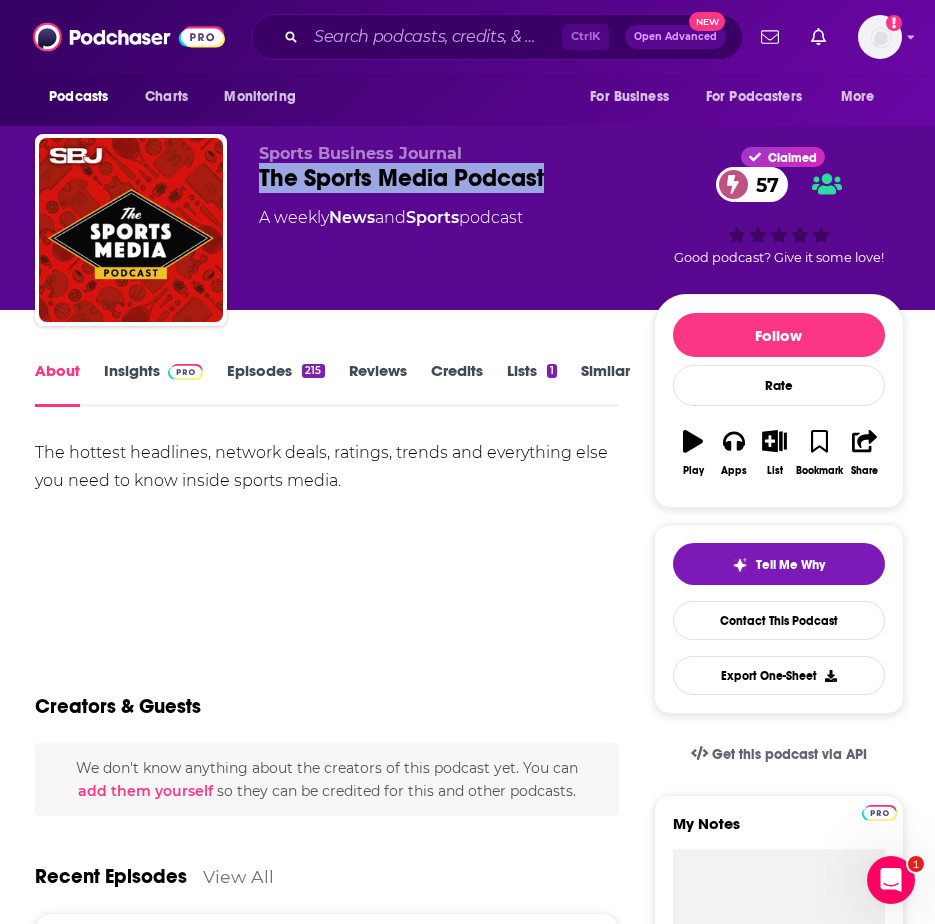 click on "Insights" at bounding box center [153, 384] 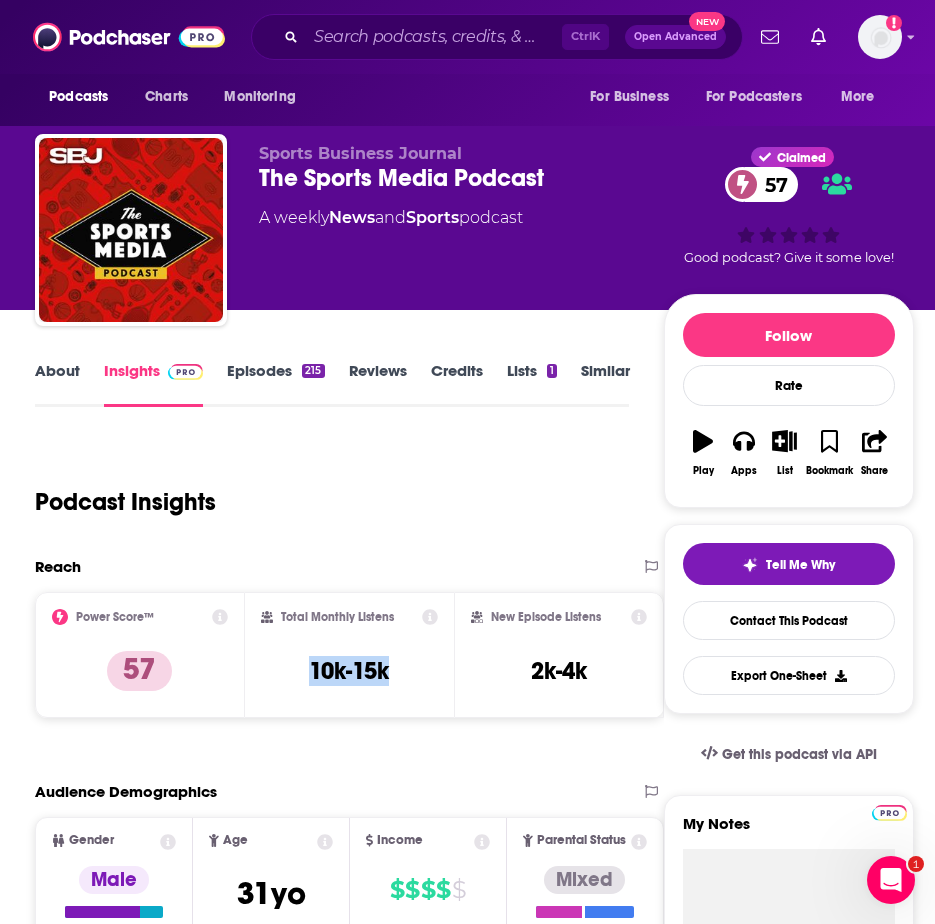 drag, startPoint x: 409, startPoint y: 680, endPoint x: 299, endPoint y: 674, distance: 110.16351 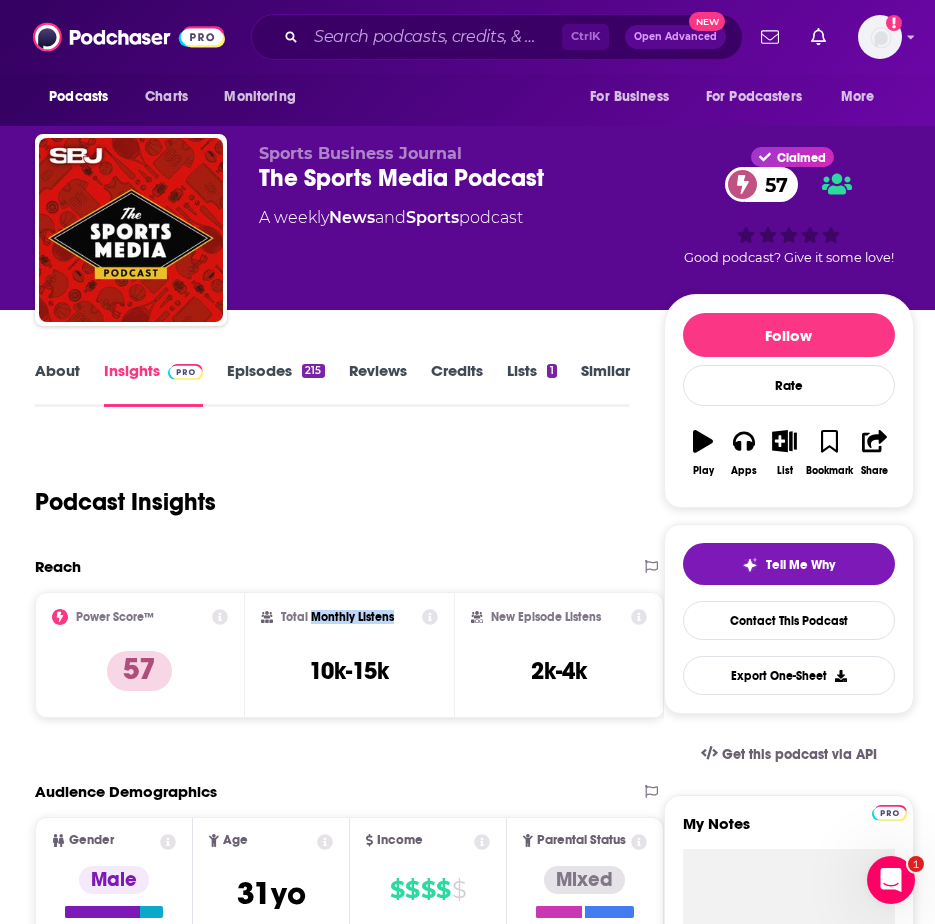 drag, startPoint x: 401, startPoint y: 615, endPoint x: 310, endPoint y: 615, distance: 91 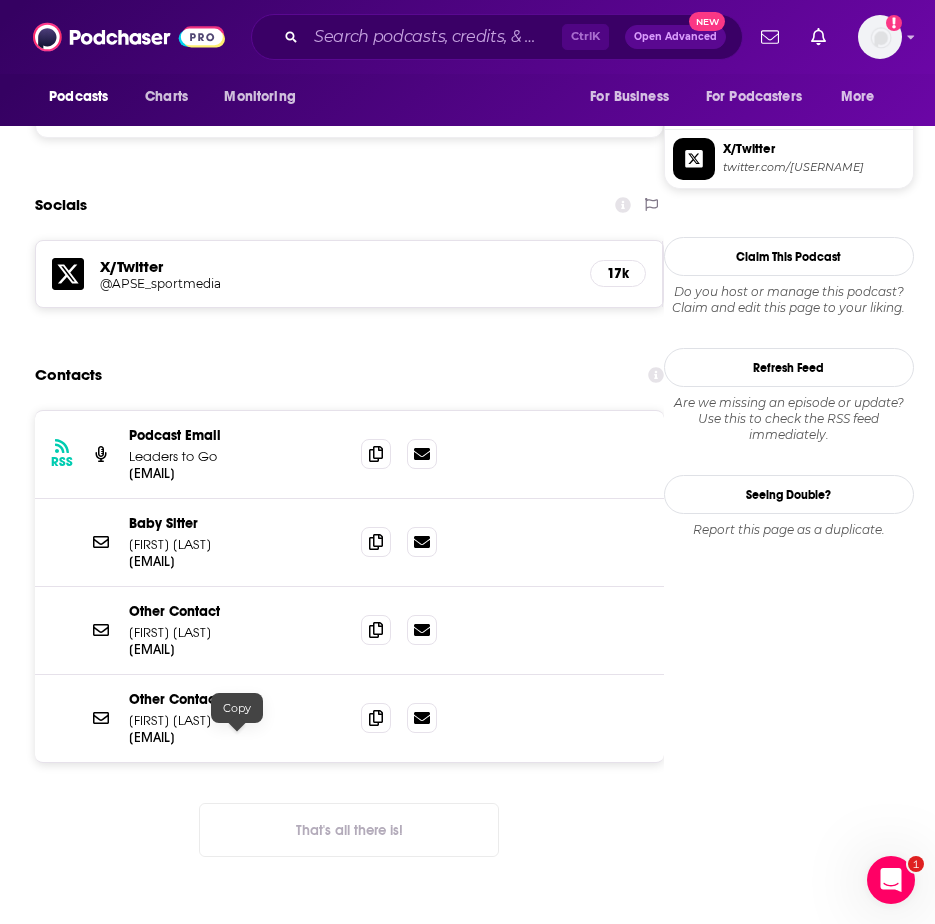 scroll, scrollTop: 1700, scrollLeft: 0, axis: vertical 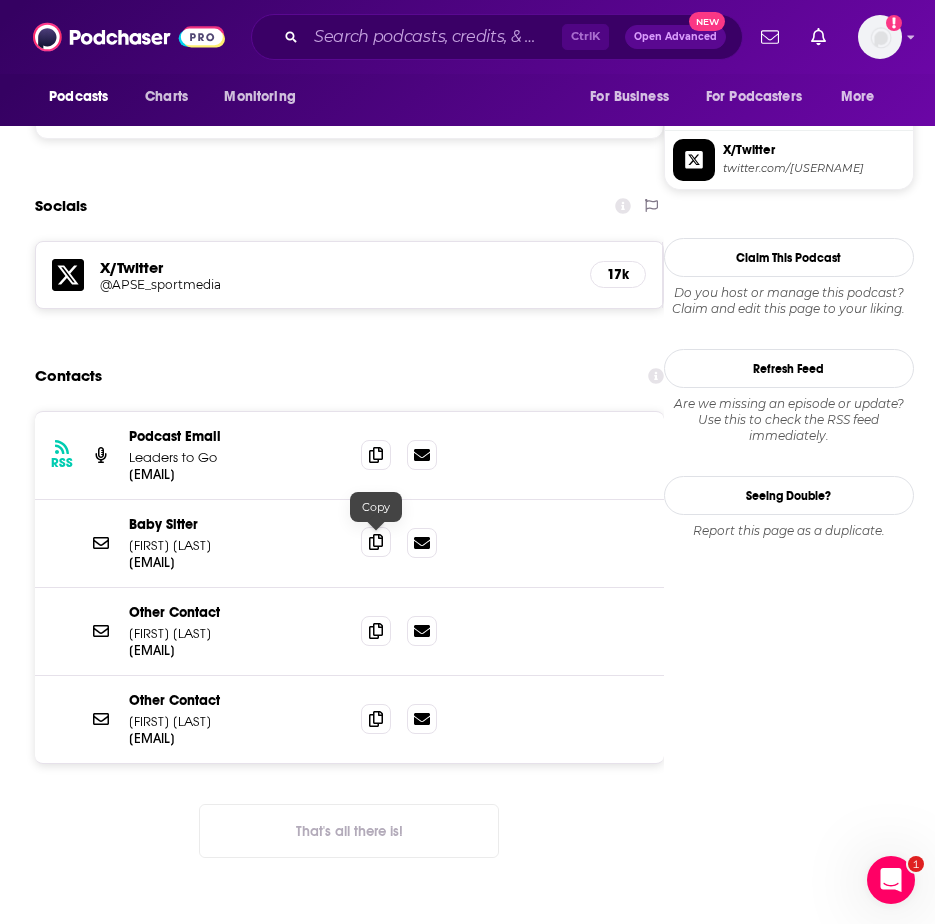 click 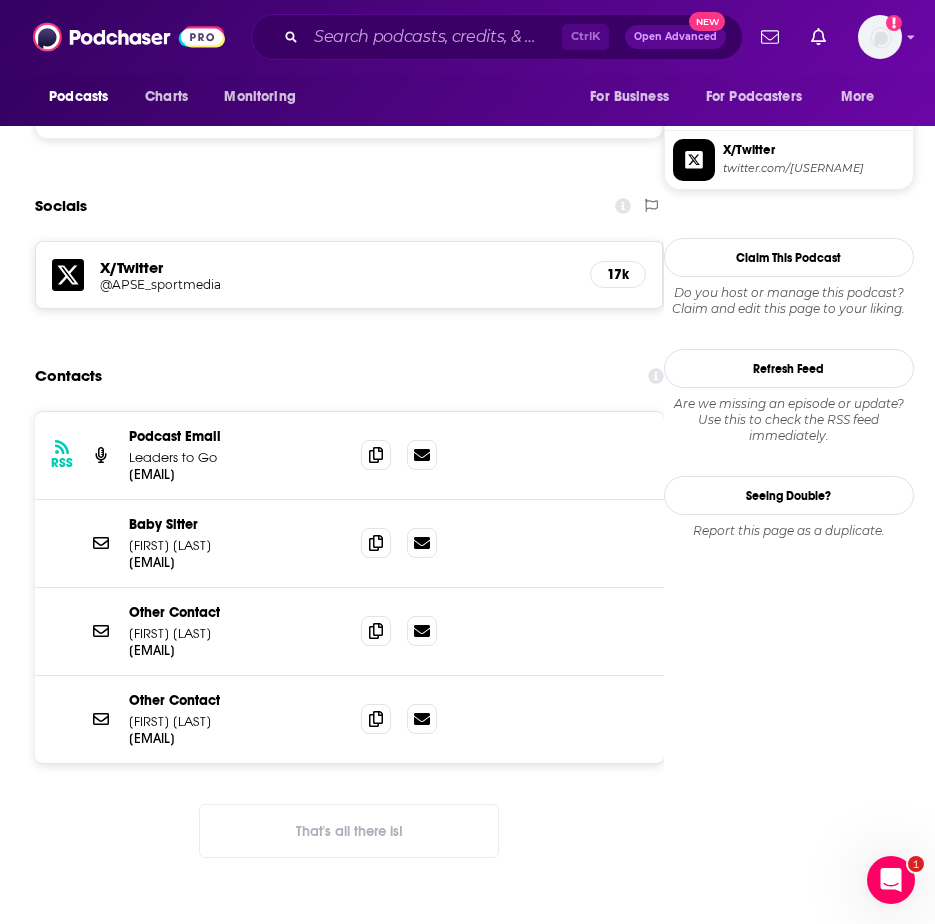 click on "That's all there is!" at bounding box center [349, 831] 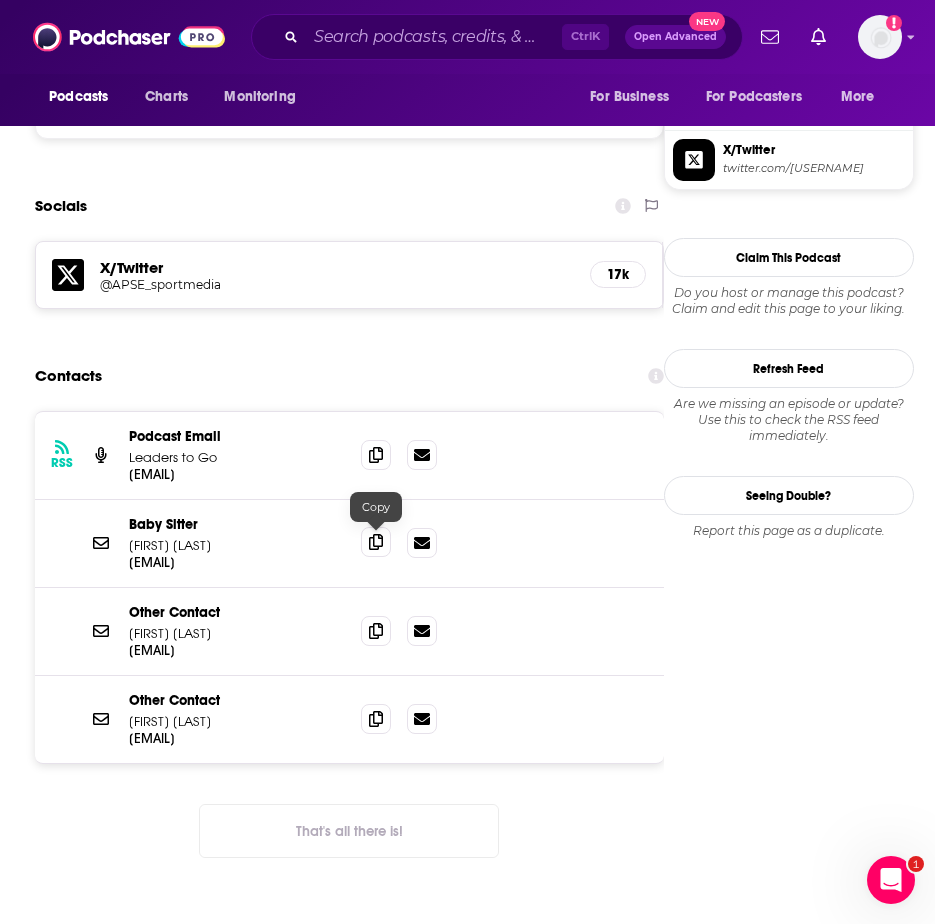 click at bounding box center (376, 542) 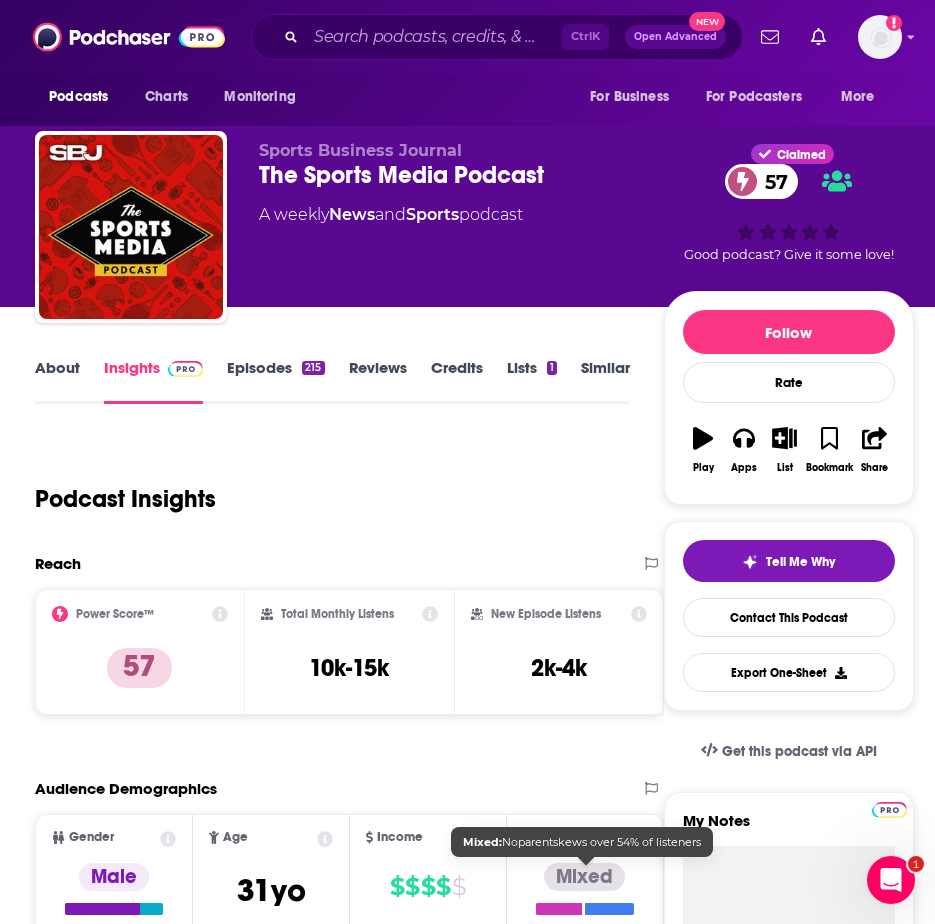 scroll, scrollTop: 0, scrollLeft: 0, axis: both 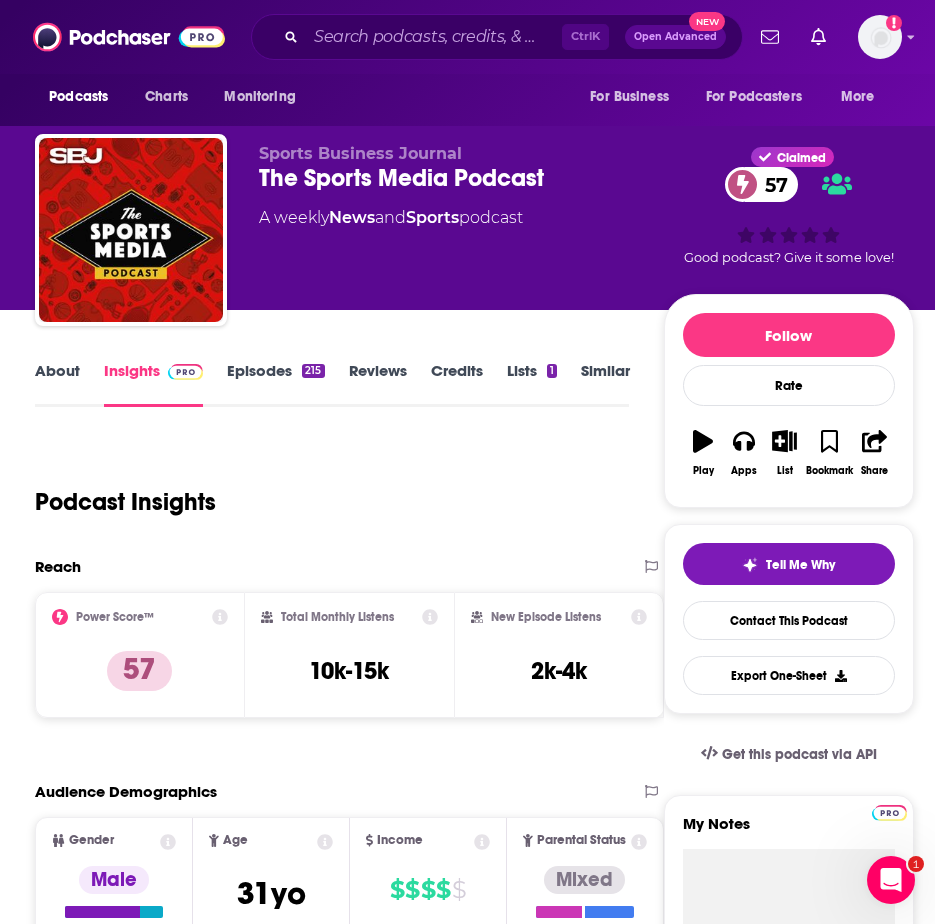 click on "Episodes 215" at bounding box center (275, 384) 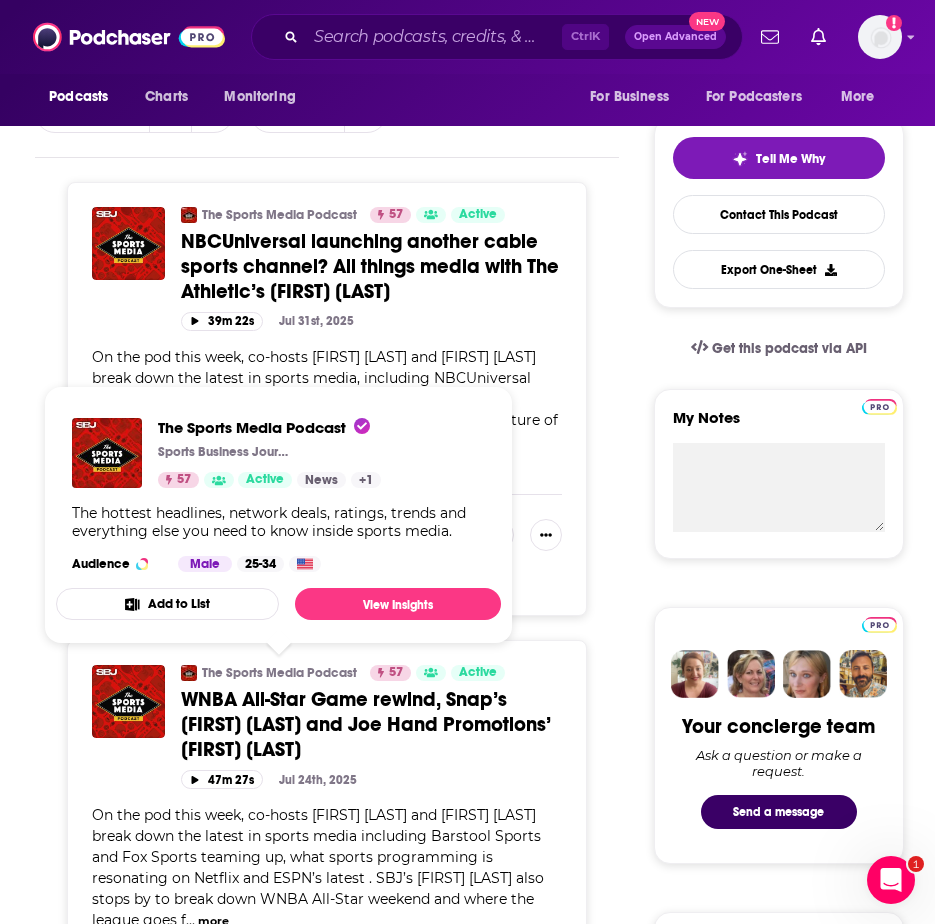 scroll, scrollTop: 500, scrollLeft: 0, axis: vertical 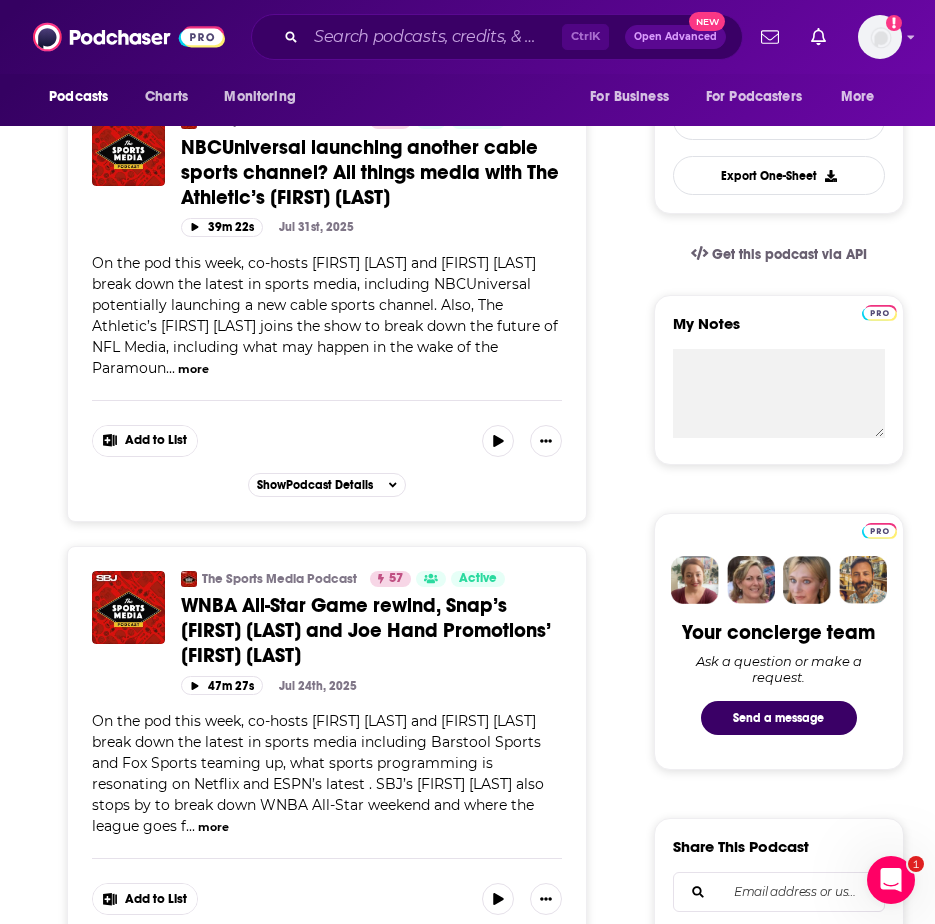 click on "About Insights Episodes 215 Reviews Credits Lists 1 Similar Episodes of The Sports Media Podcast By Date Card The Sports Media Podcast 57 Active Categories News + 1 NBCUniversal launching another cable sports channel? All things media with The Athletic’s [FIRST] [LAST] Add to List [DURATION] [DATE] On the pod this week, co-hosts [FIRST] [LAST] and [FIRST] [LAST] break down the latest in sports media, including NBCUniversal potentially launching a new cable sports channel. Also, The Athletic’s [FIRST] [LAST] joins the show to break down the future of NFL Media, including what may happen in the wake of the Paramoun ... more Categories News + 1 Add to List Show Podcast Details The Sports Media Podcast 57 Active Categories News + 1 WNBA All-Star Game rewind, Snap’s [FIRST] [LAST] and Joe Hand Promotions’ Joe Hand Jr. Add to List [DURATION] [DATE] ... more Categories News + 1 Add to List Show Podcast Details The Sports Media Podcast 57 Active Categories News + 1 Add to List [DURATION] ..." at bounding box center (328, 5485) 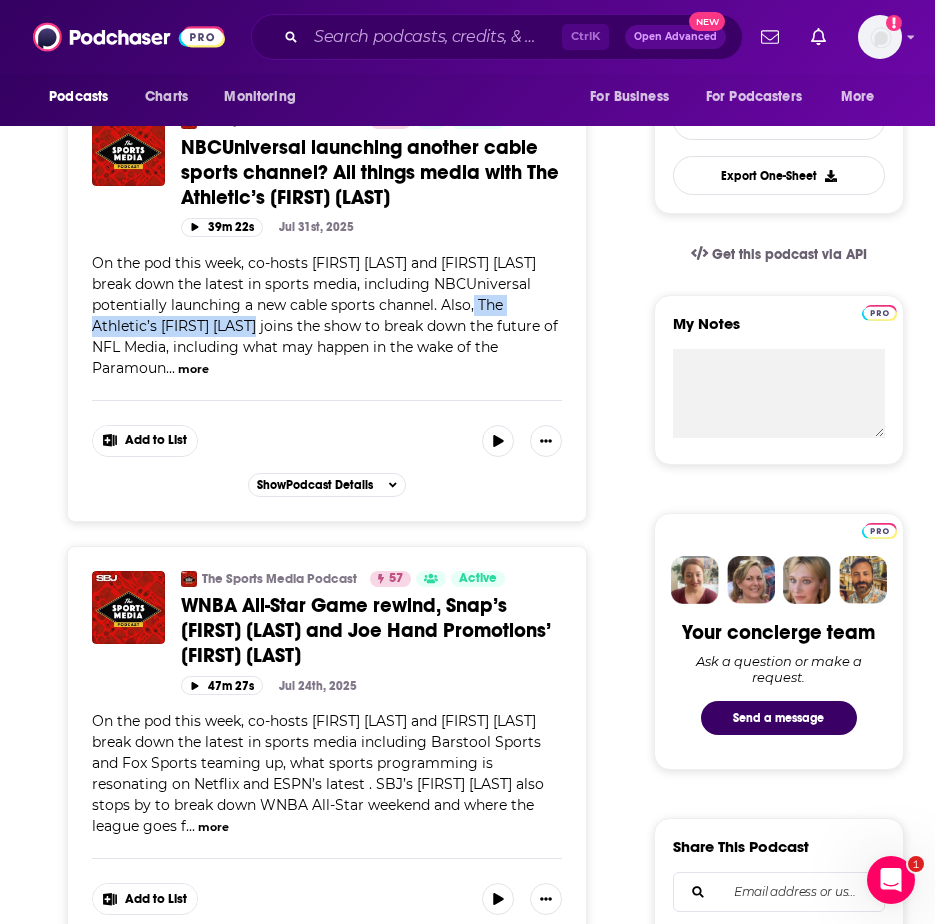 drag, startPoint x: 480, startPoint y: 302, endPoint x: 270, endPoint y: 327, distance: 211.48286 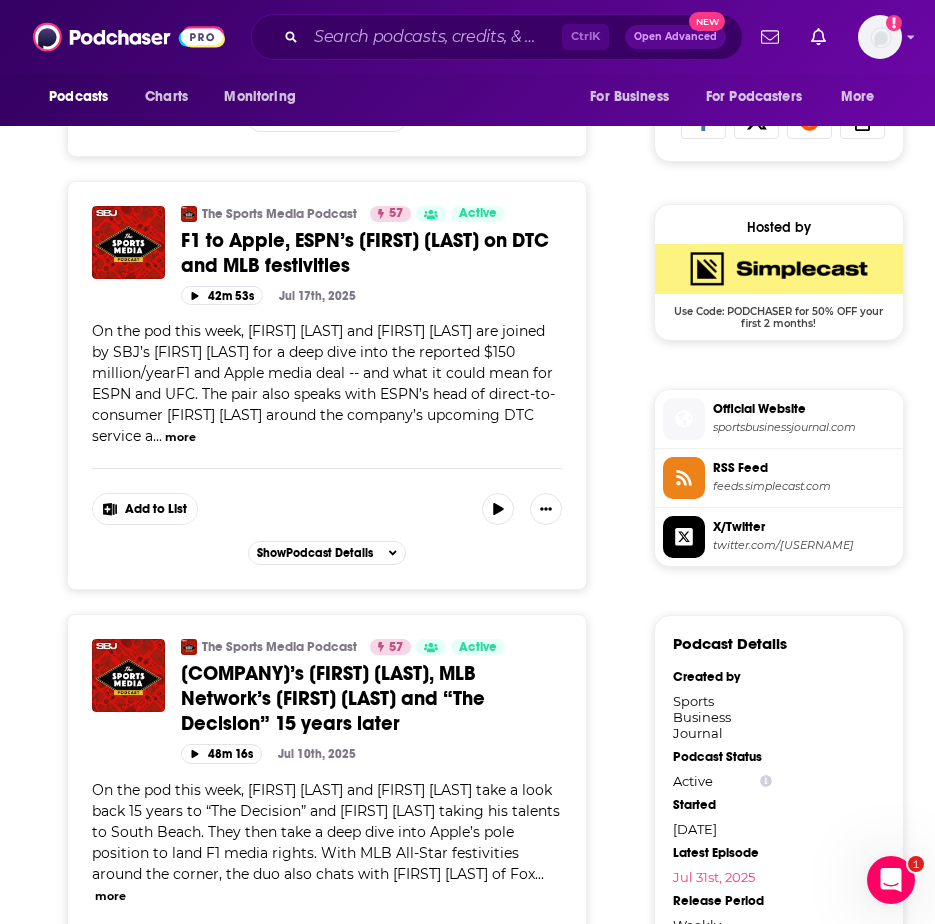 scroll, scrollTop: 1400, scrollLeft: 0, axis: vertical 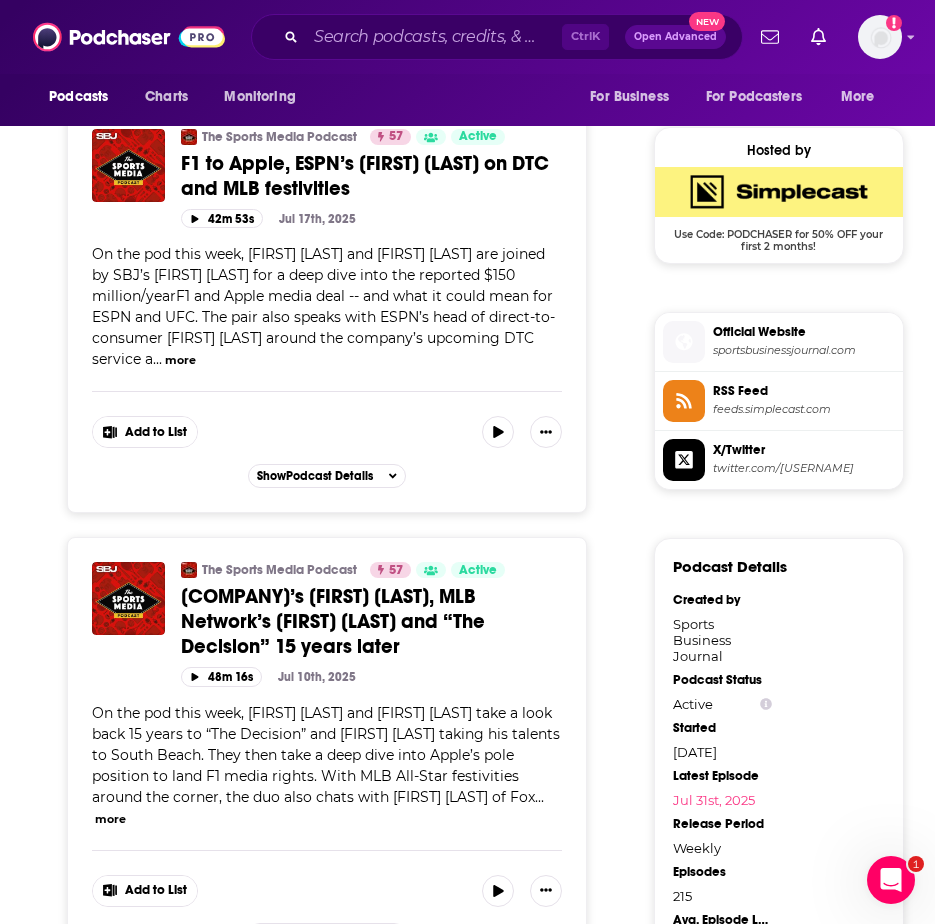 click on "more" at bounding box center (110, 819) 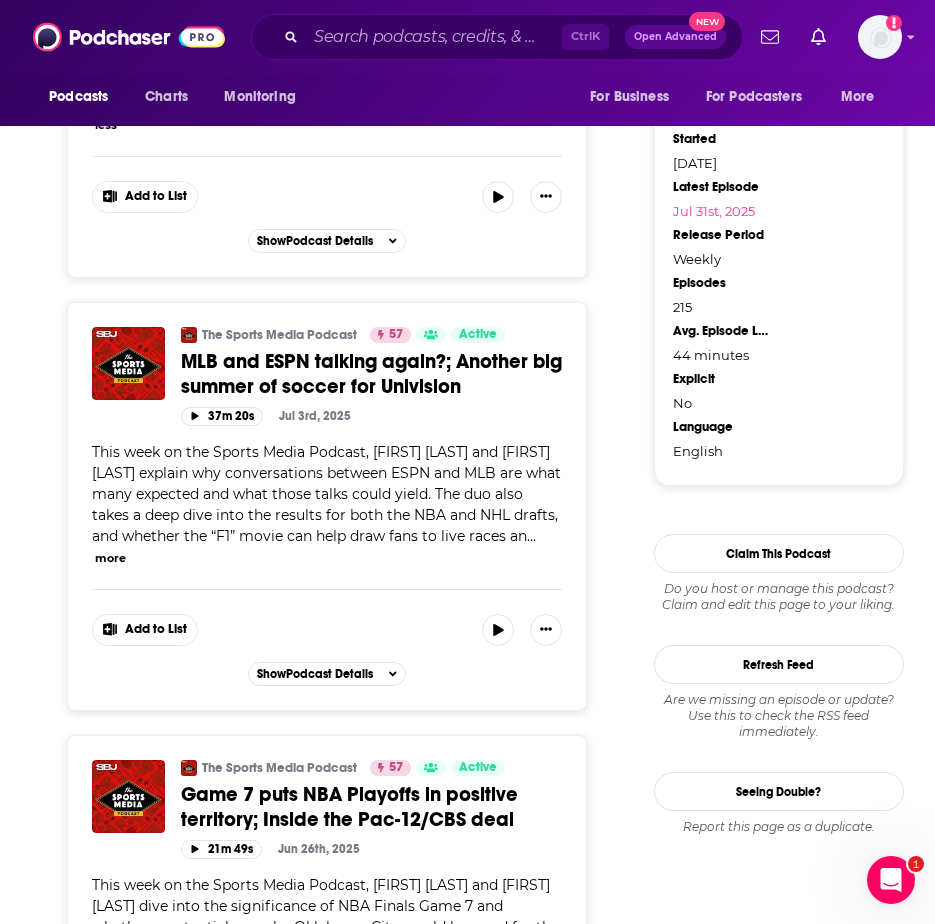 scroll, scrollTop: 2100, scrollLeft: 0, axis: vertical 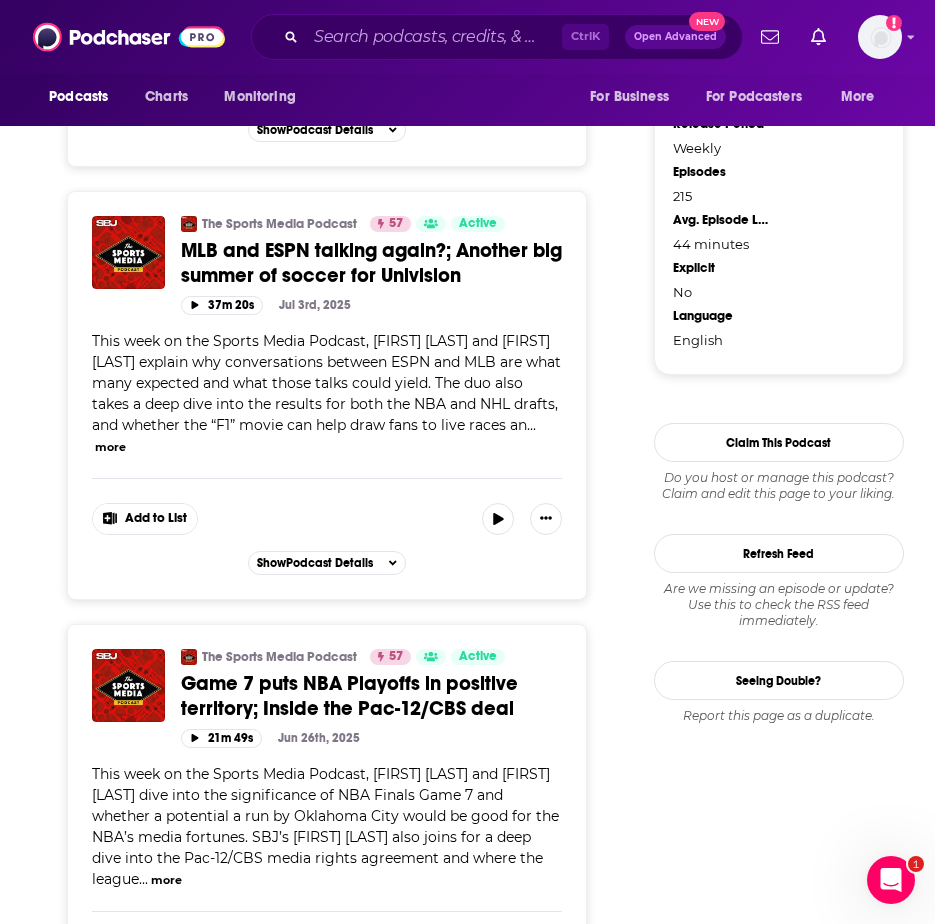 click on "About Insights Episodes 215 Reviews Credits Lists 1 Similar Episodes of The Sports Media Podcast By Date Card The Sports Media Podcast 57 Active Categories News + 1 NBCUniversal launching another cable sports channel? All things media with The Athletic’s [FIRST] [LAST] Add to List [DURATION] [DATE] On the pod this week, co-hosts [FIRST] [LAST] and [FIRST] [LAST] break down the latest in sports media, including NBCUniversal potentially launching a new cable sports channel. Also, The Athletic’s [FIRST] [LAST] joins the show to break down the future of NFL Media, including what may happen in the wake of the Paramoun ... more Categories News + 1 Add to List Show Podcast Details The Sports Media Podcast 57 Active Categories News + 1 WNBA All-Star Game rewind, Snap’s [FIRST] [LAST] and Joe Hand Promotions’ Joe Hand Jr. Add to List [DURATION] [DATE] ... more Categories News + 1 Add to List Show Podcast Details The Sports Media Podcast 57 Active Categories News + 1 Add to List [DURATION] ..." at bounding box center (328, 3833) 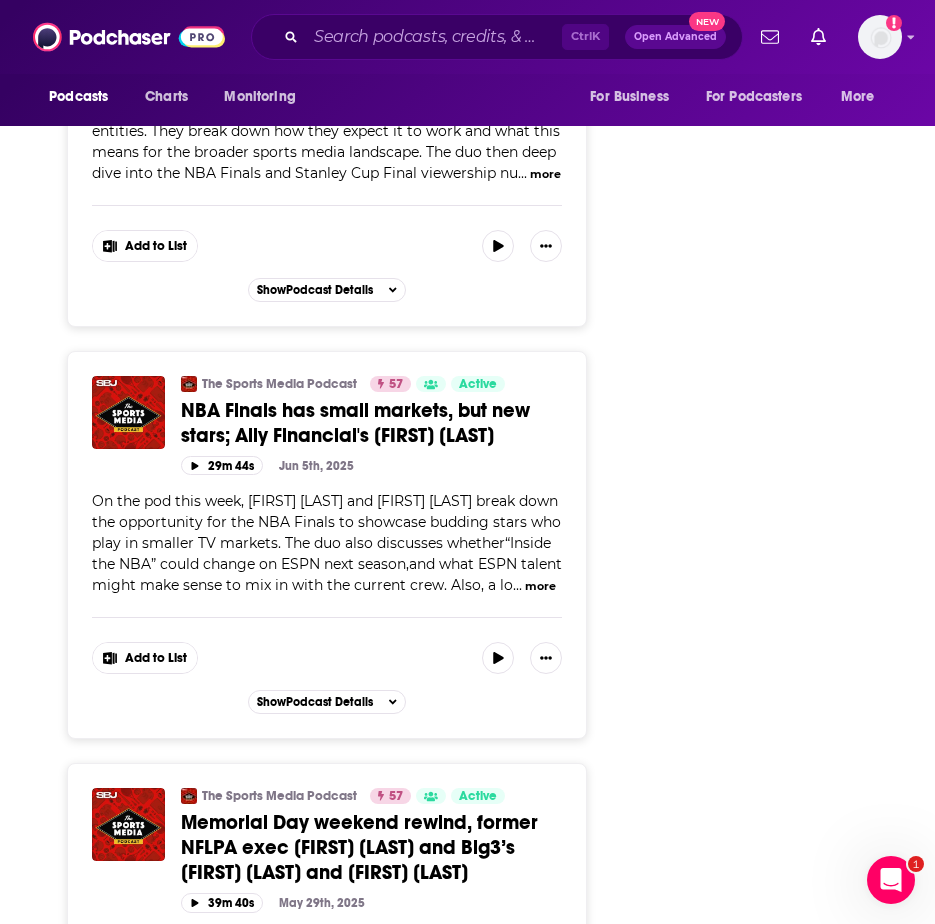 scroll, scrollTop: 3700, scrollLeft: 0, axis: vertical 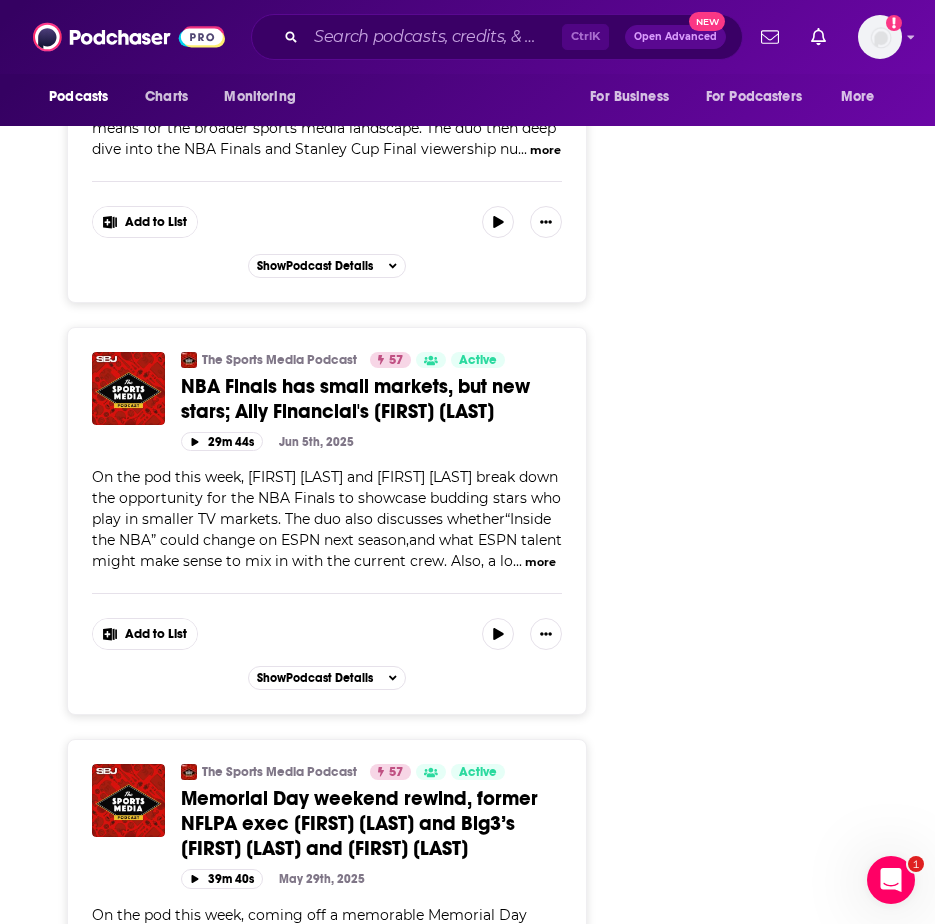 click on "more" at bounding box center (540, 562) 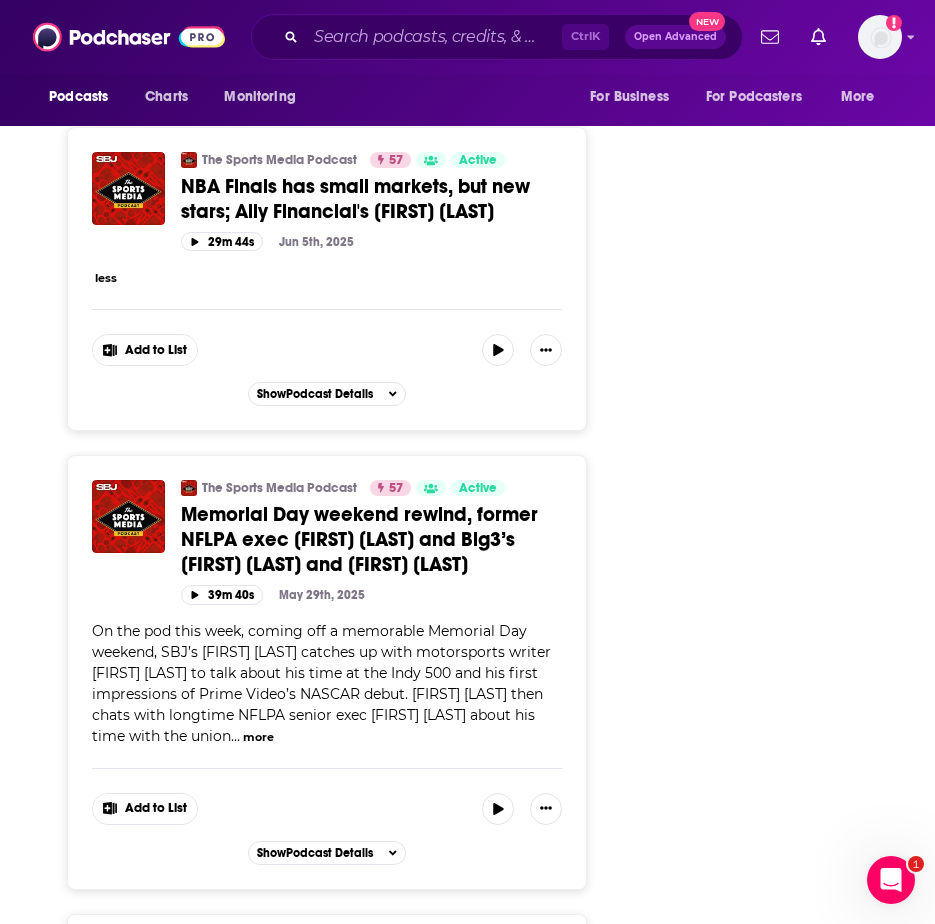 scroll, scrollTop: 4100, scrollLeft: 0, axis: vertical 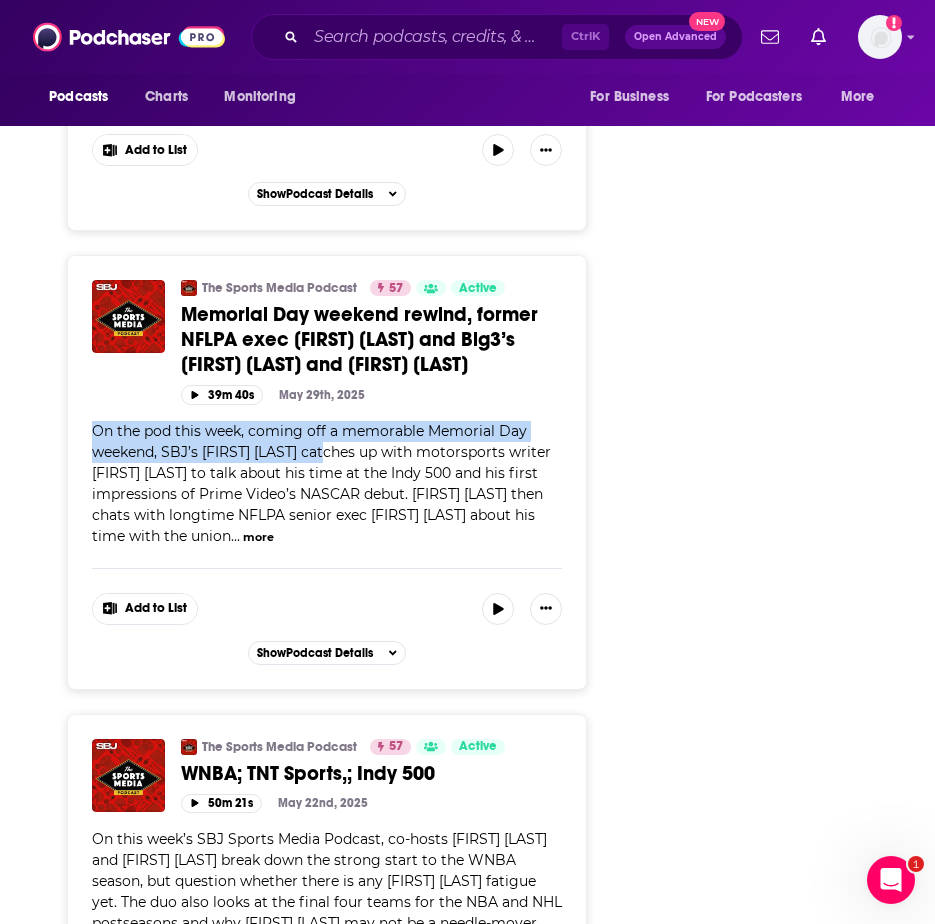 drag, startPoint x: 115, startPoint y: 406, endPoint x: 336, endPoint y: 423, distance: 221.65288 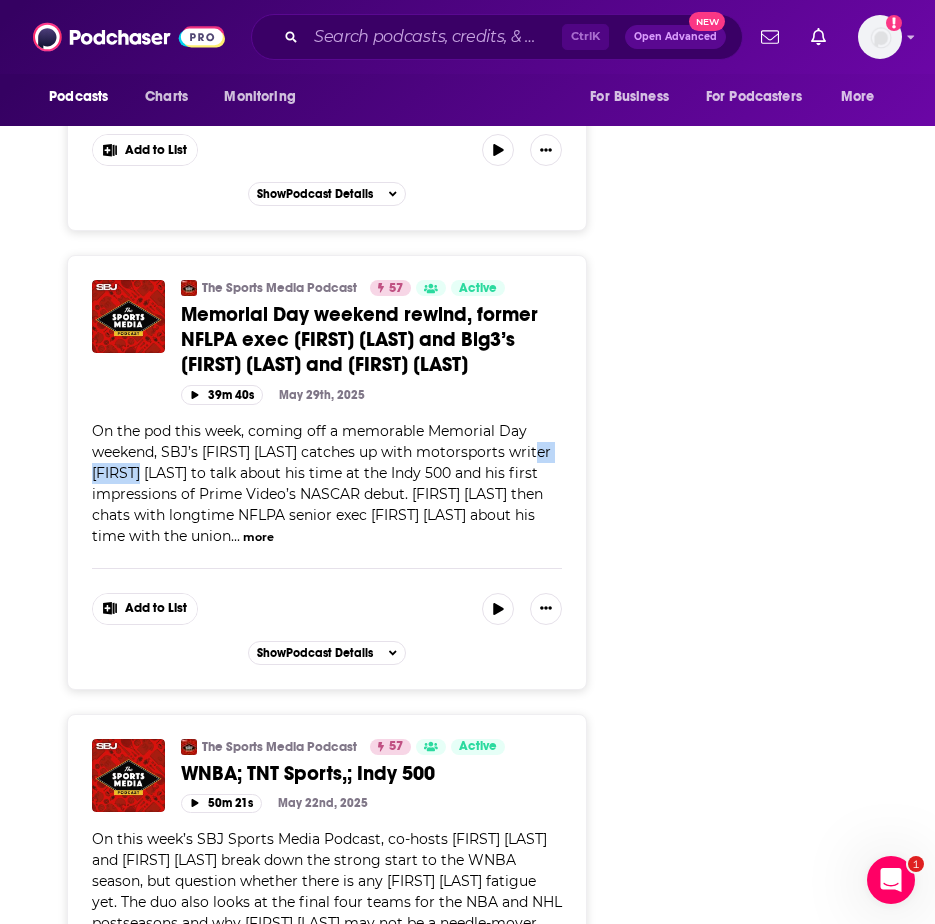 drag, startPoint x: 93, startPoint y: 451, endPoint x: 173, endPoint y: 451, distance: 80 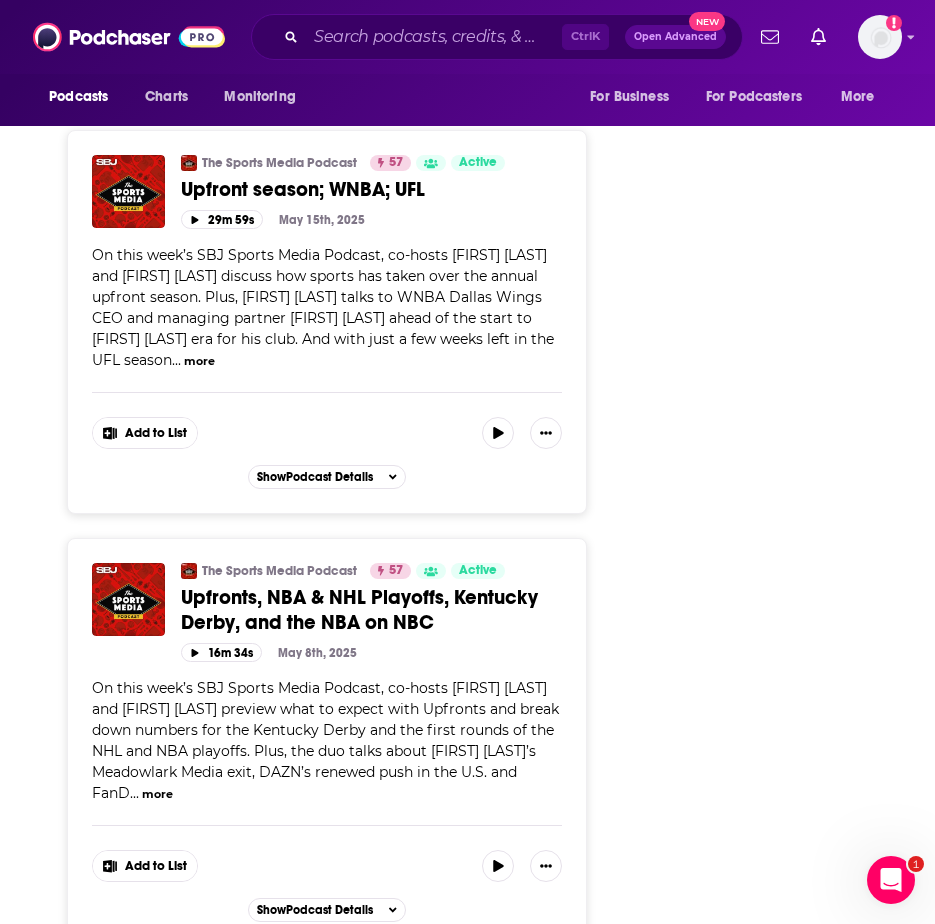 scroll, scrollTop: 5800, scrollLeft: 0, axis: vertical 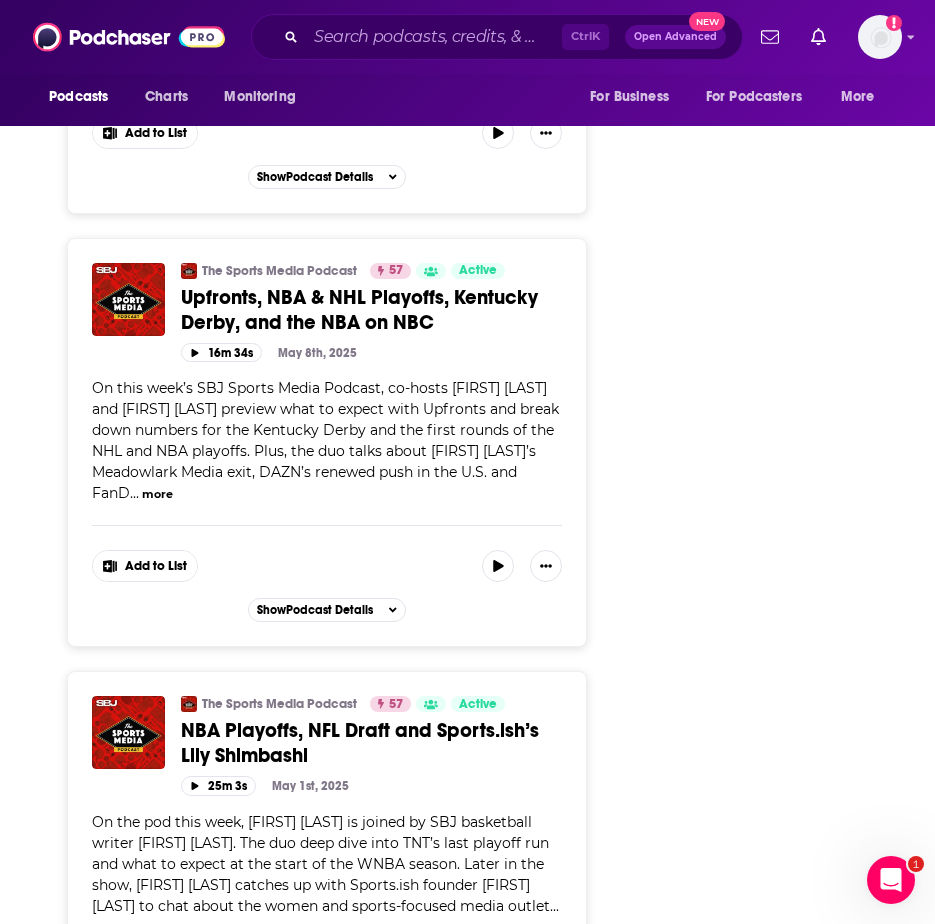 click on "more" at bounding box center (157, 494) 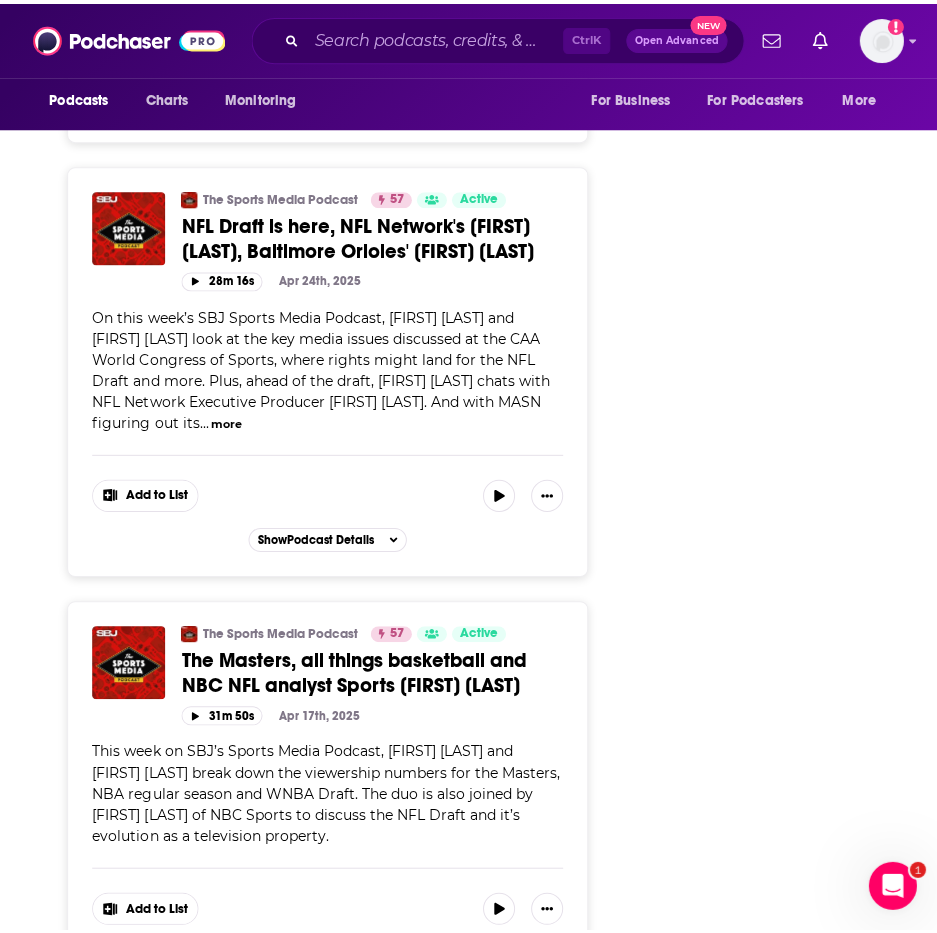 scroll, scrollTop: 7300, scrollLeft: 0, axis: vertical 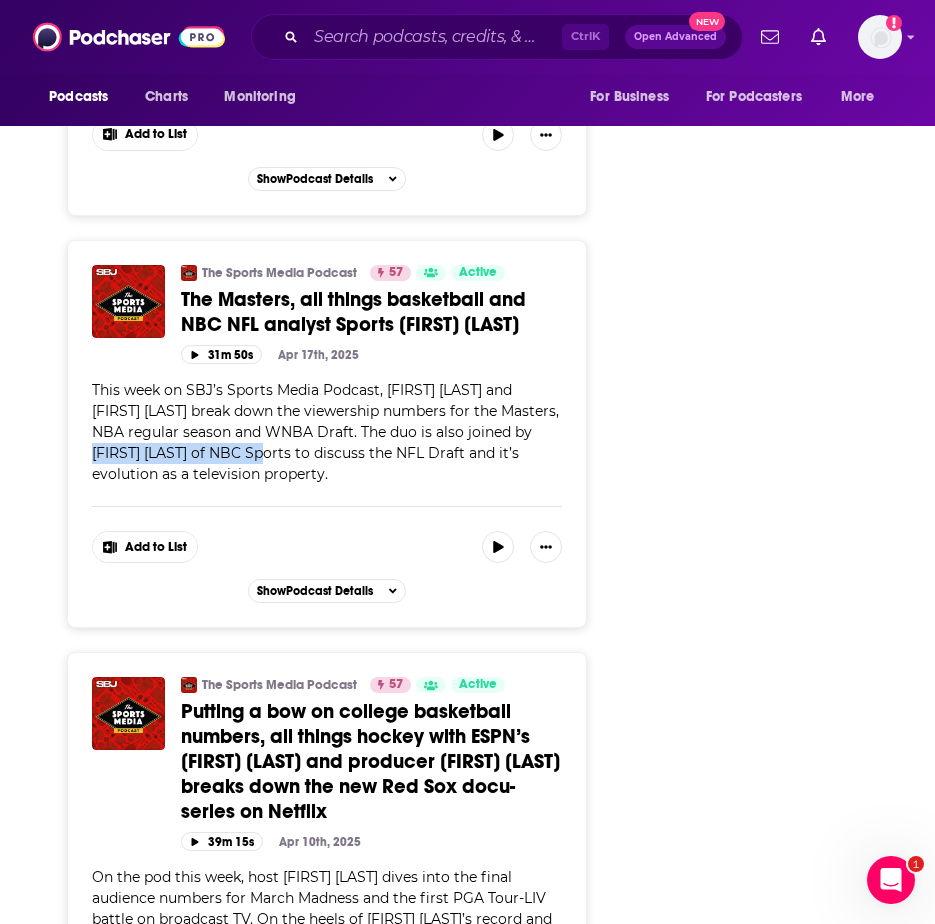 drag, startPoint x: 281, startPoint y: 401, endPoint x: 94, endPoint y: 403, distance: 187.0107 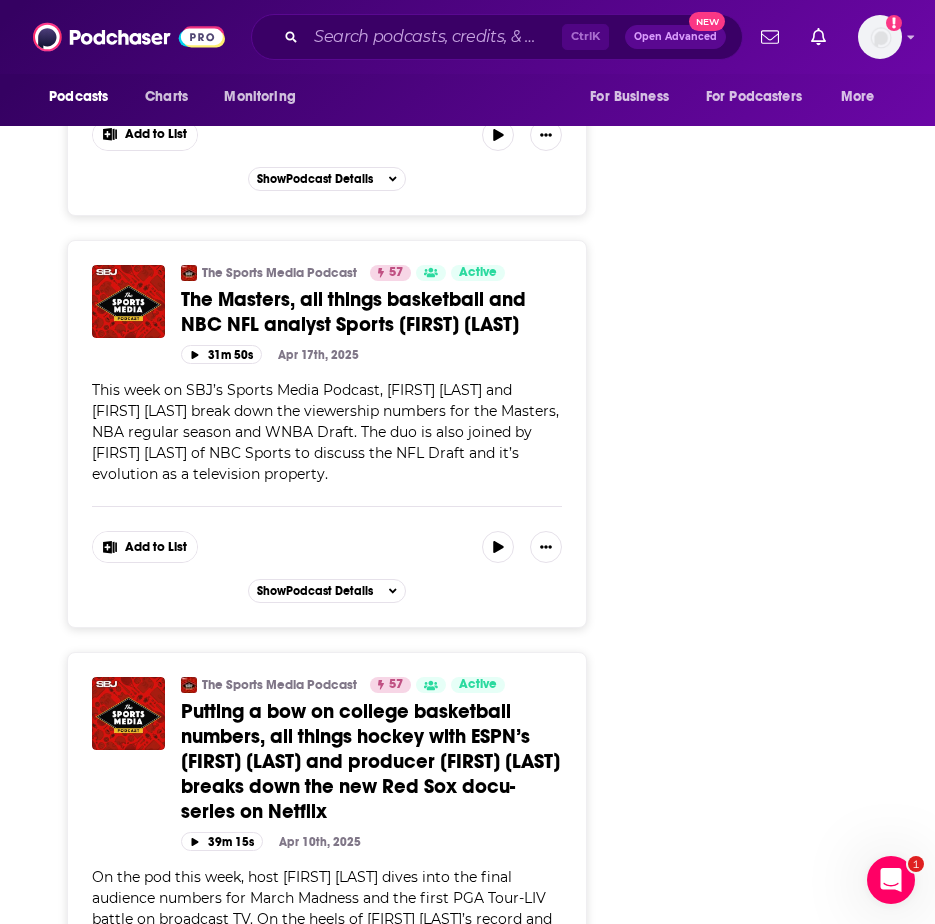 click on "Follow Rate Play Apps List Bookmark Share Tell Me Why Contact This Podcast Export One-Sheet Get this podcast via API My Notes Your concierge team Ask a question or make a request. Send a message Share This Podcast Recommendation sent https://www.podchaser.com/podcasts/the-sports-media-podcast-2160268 Copy Link Hosted by Use Code: PODCHASER for 50% OFF your first 2 months! Official Website sportsbusinessjournal.com RSS Feed feeds.simplecast.com X/Twitter twitter.com/APSE_sportmedia Podcast Details Created by Sports Business Journal Podcast Status Active Started [DATE] Latest Episode [DATE] Release Period Weekly Episodes 215 Avg. Episode Length 44 minutes Explicit No Language English Claim This Podcast Do you host or manage this podcast? Claim and edit this page to your liking. Refresh Feed Are we missing an episode or update? Use this to check the RSS feed immediately. Seeing Double? Report this page as a duplicate." at bounding box center (779, -1502) 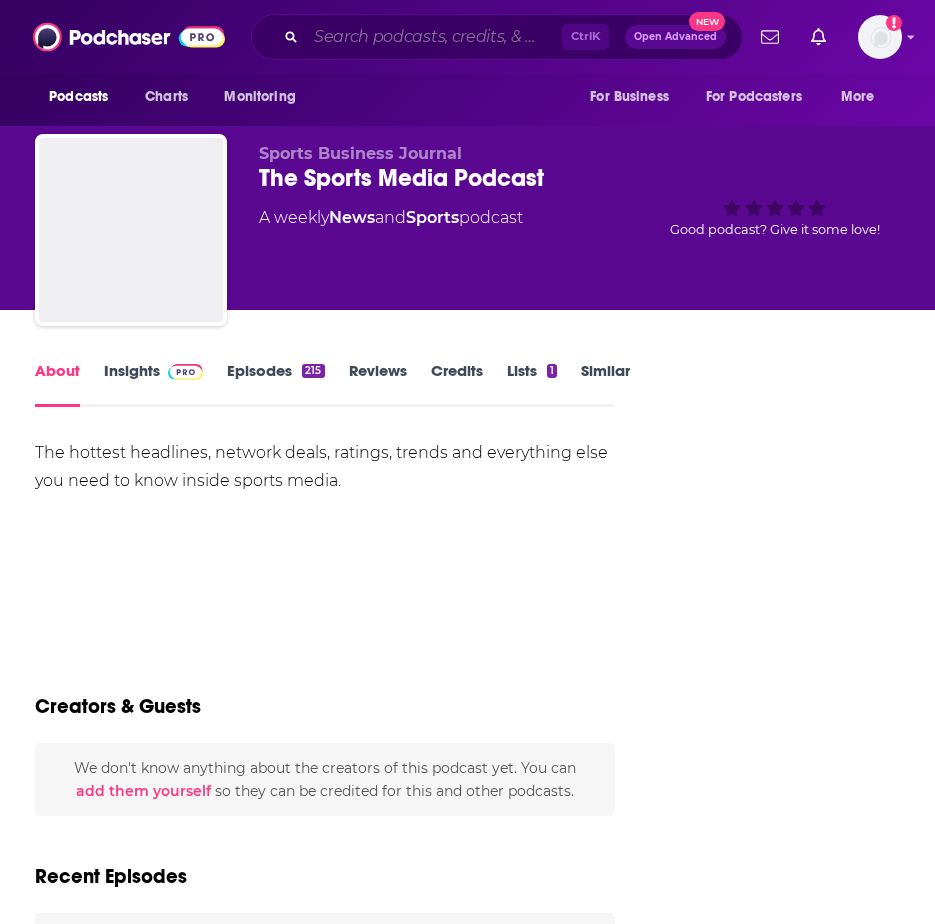 scroll, scrollTop: 0, scrollLeft: 0, axis: both 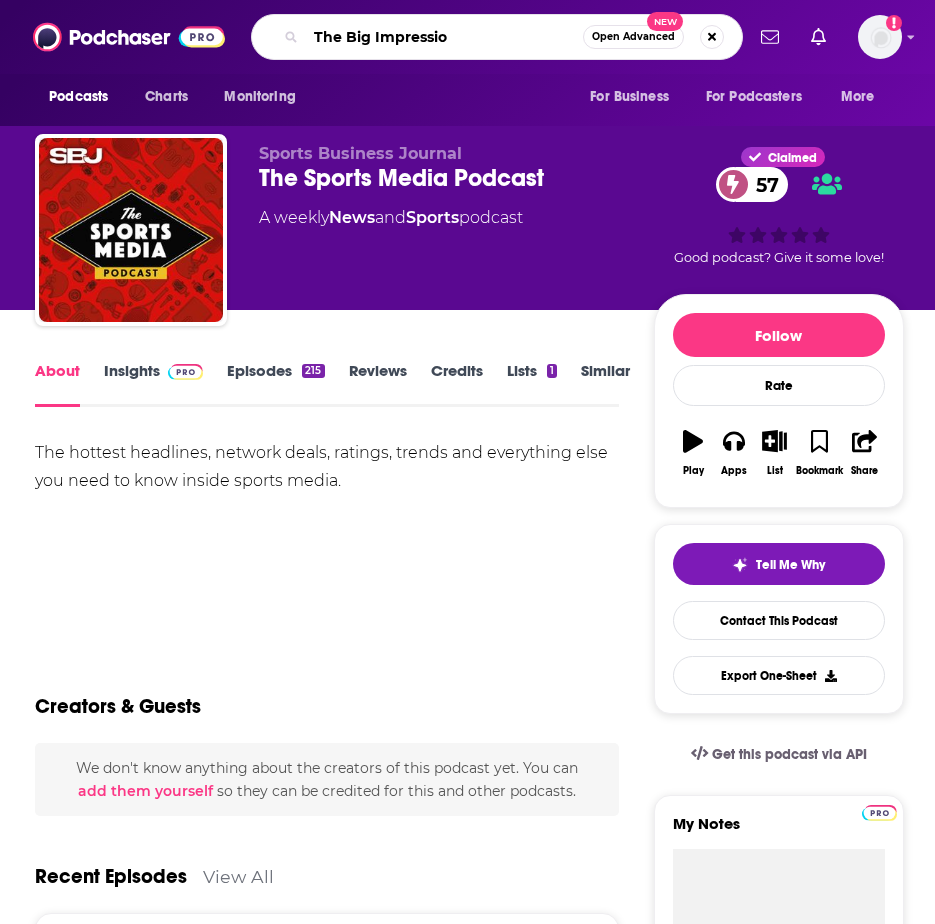 type on "The Big Impression" 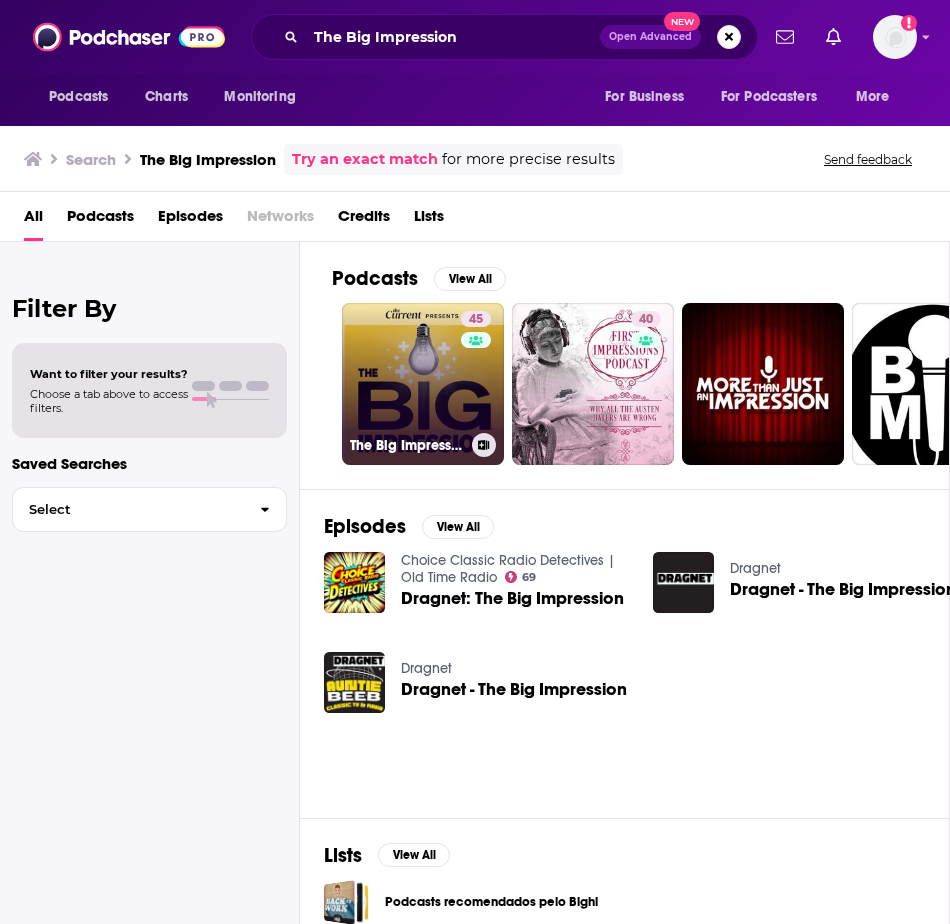 click on "The Big Impression" at bounding box center [407, 445] 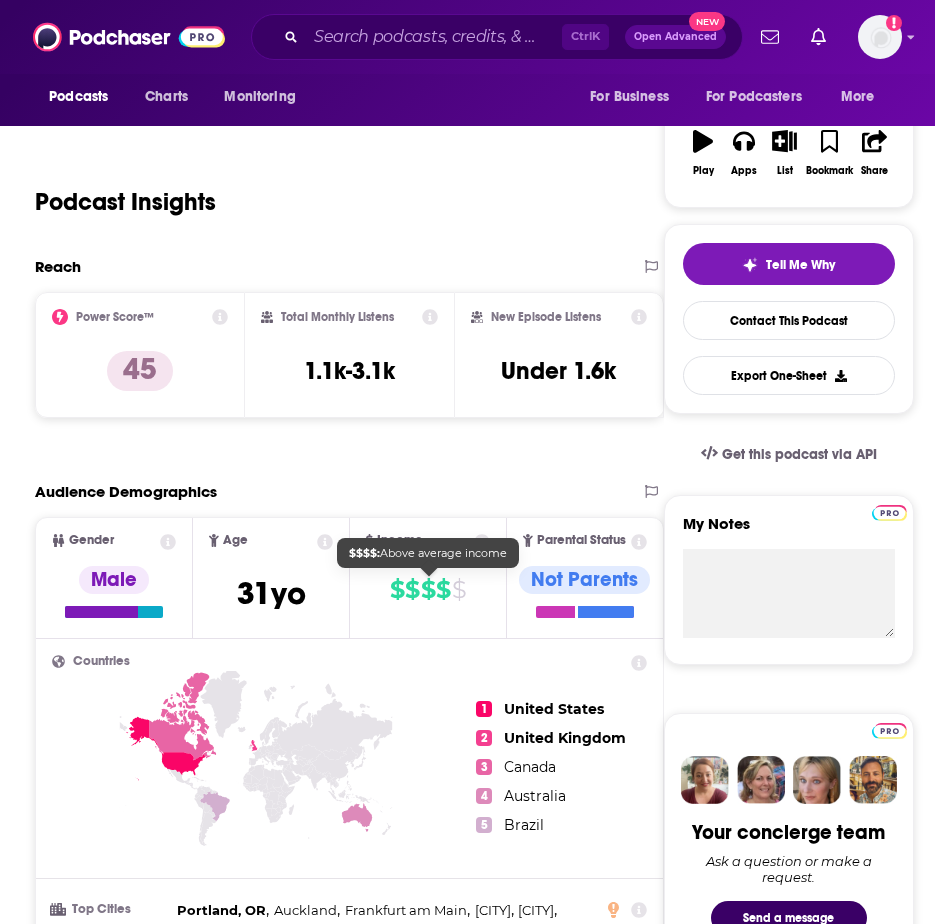 scroll, scrollTop: 0, scrollLeft: 0, axis: both 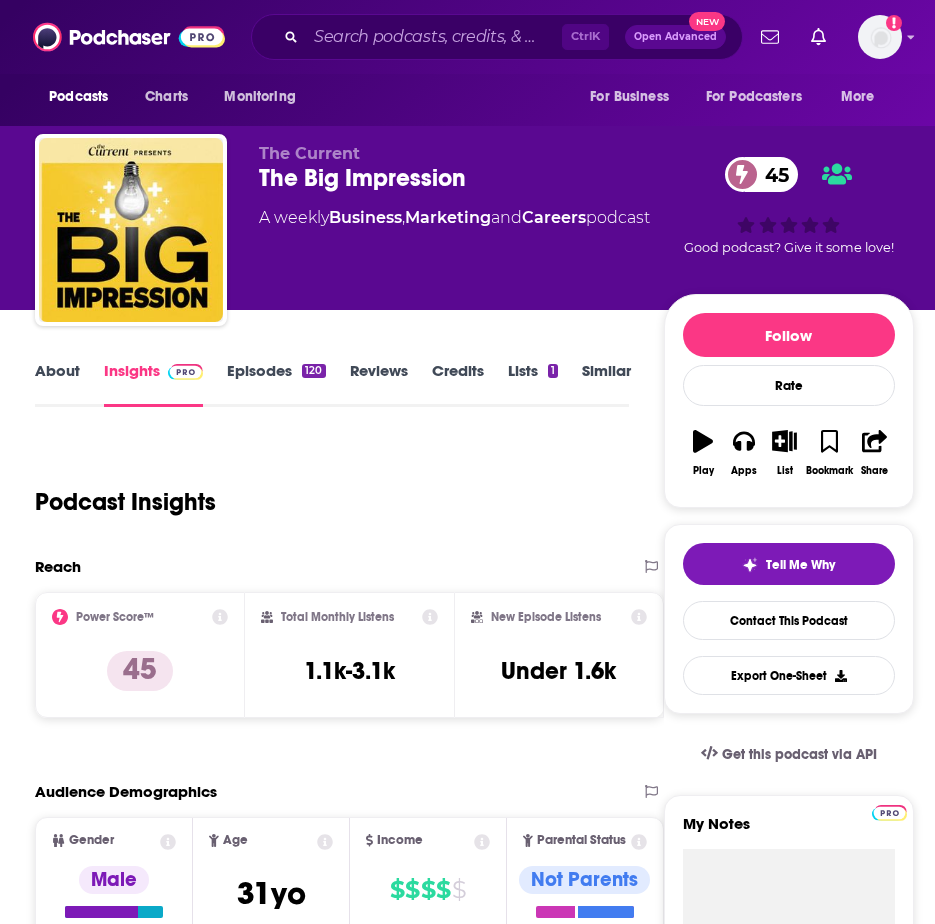 click on "About" at bounding box center [57, 384] 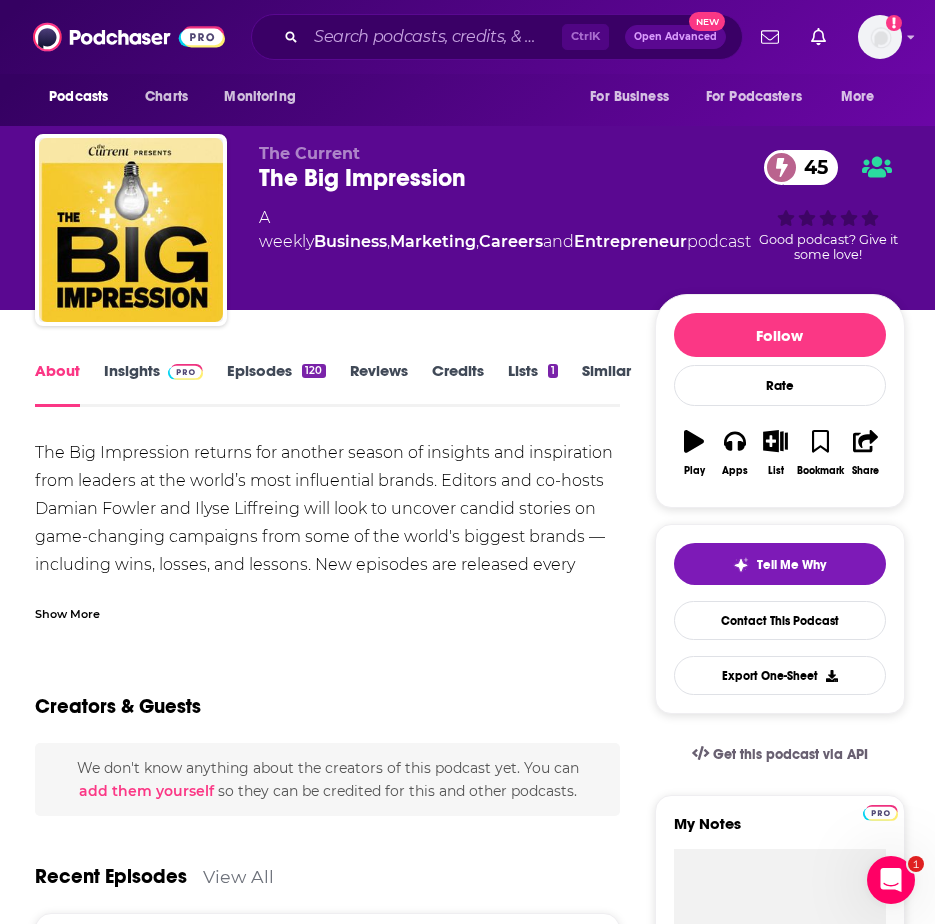 scroll, scrollTop: 0, scrollLeft: 0, axis: both 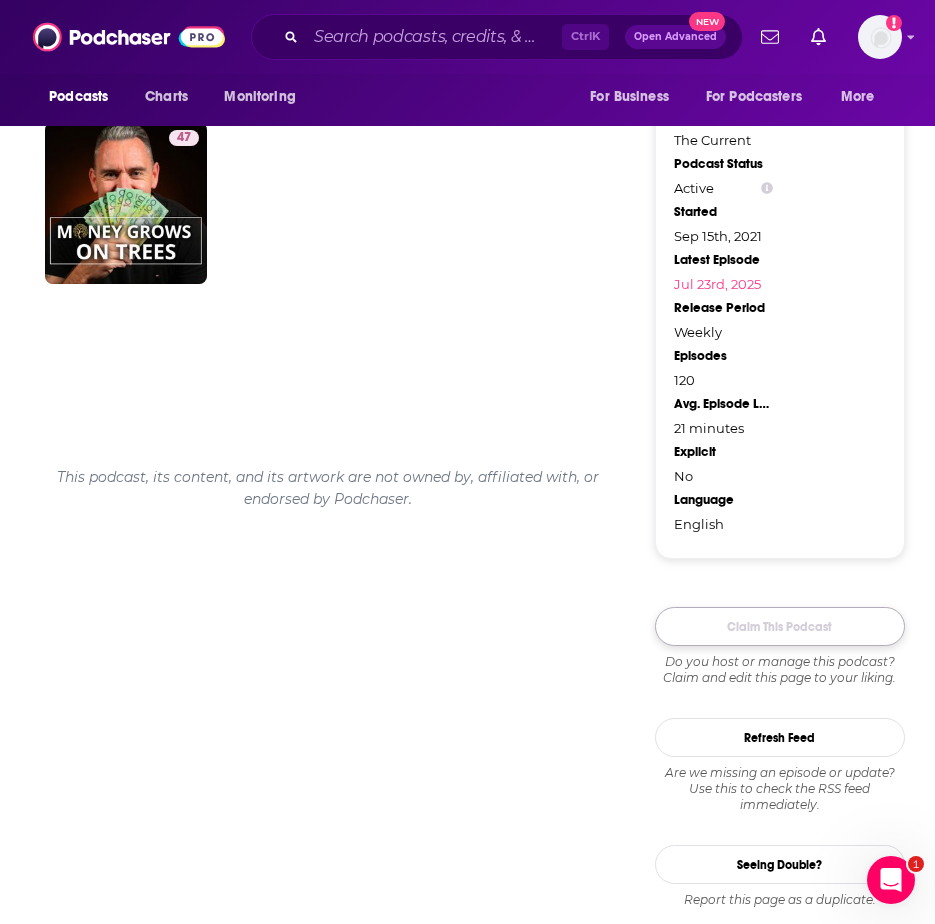 click on "Claim This Podcast" at bounding box center [780, 626] 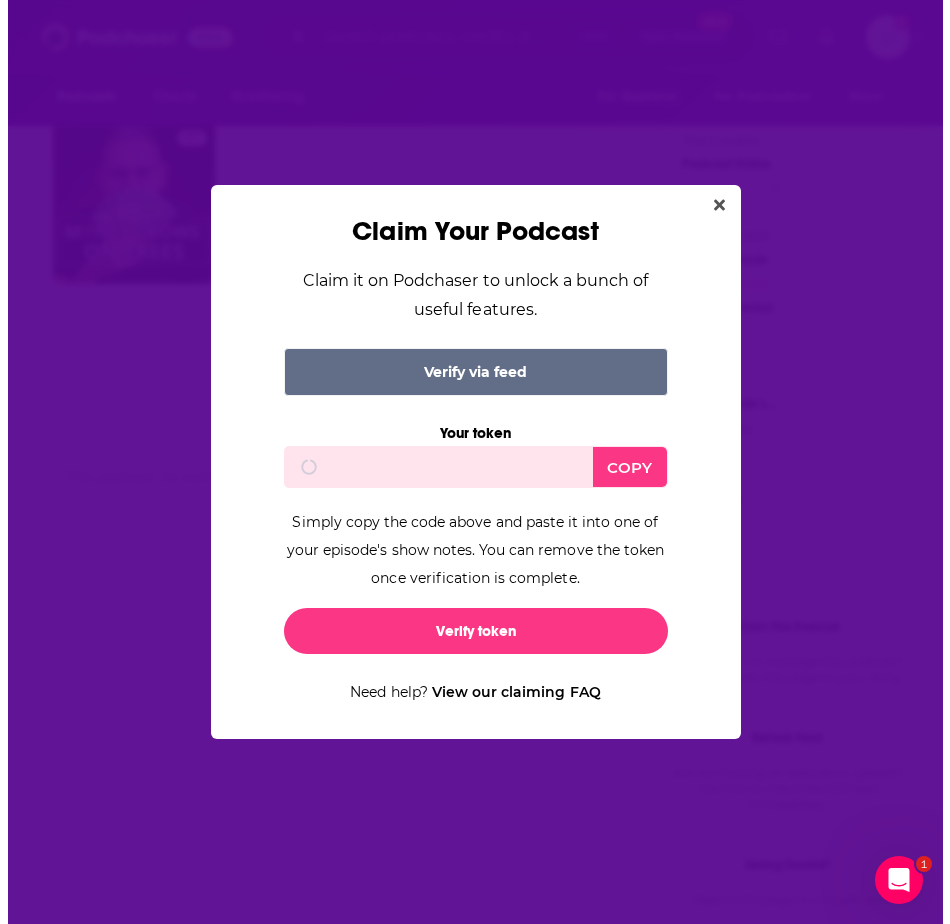 scroll, scrollTop: 0, scrollLeft: 0, axis: both 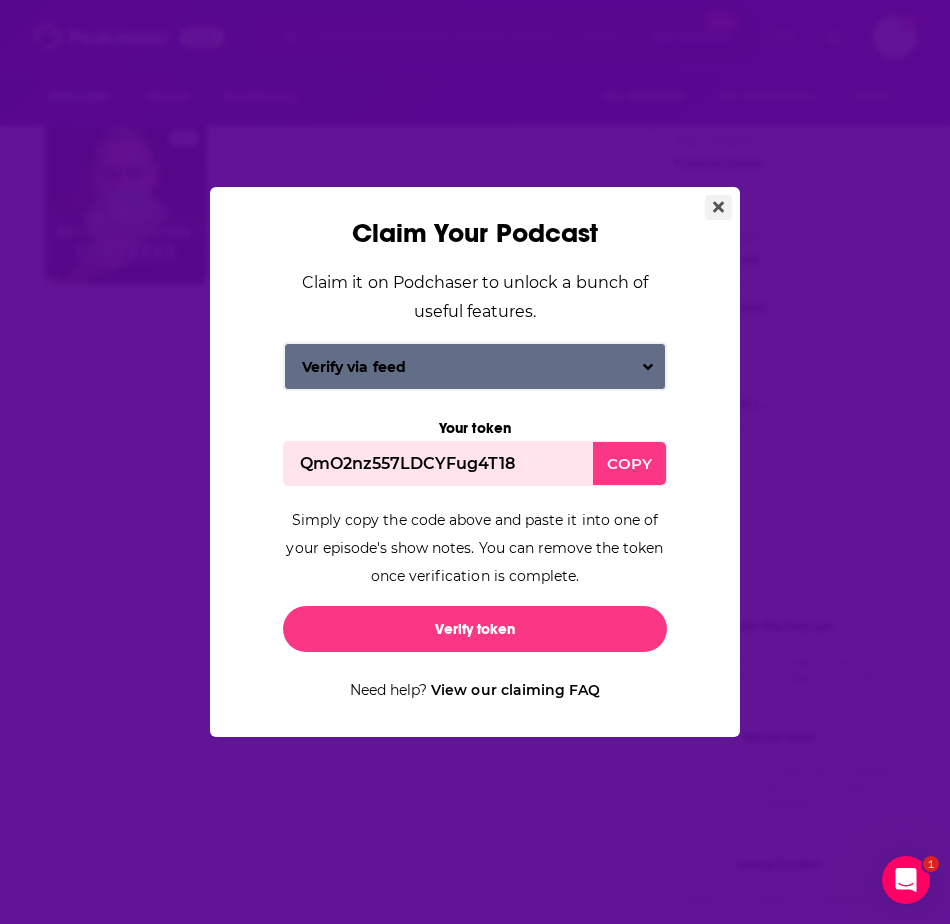 click 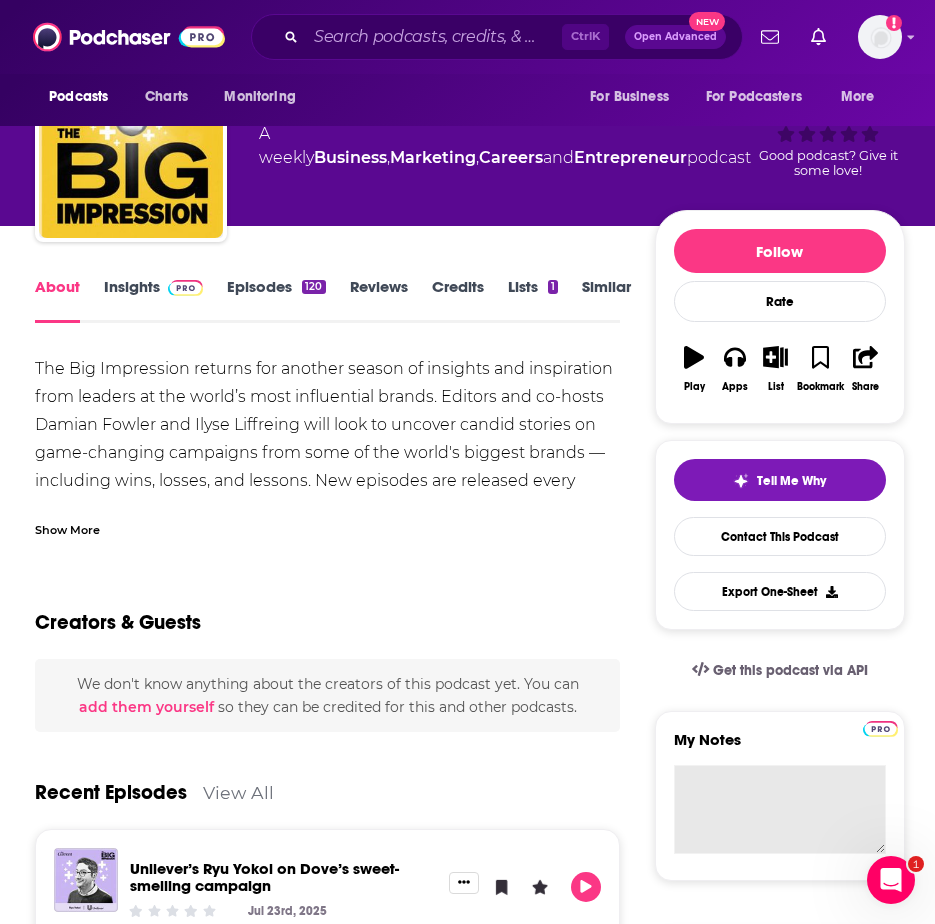 scroll, scrollTop: 0, scrollLeft: 0, axis: both 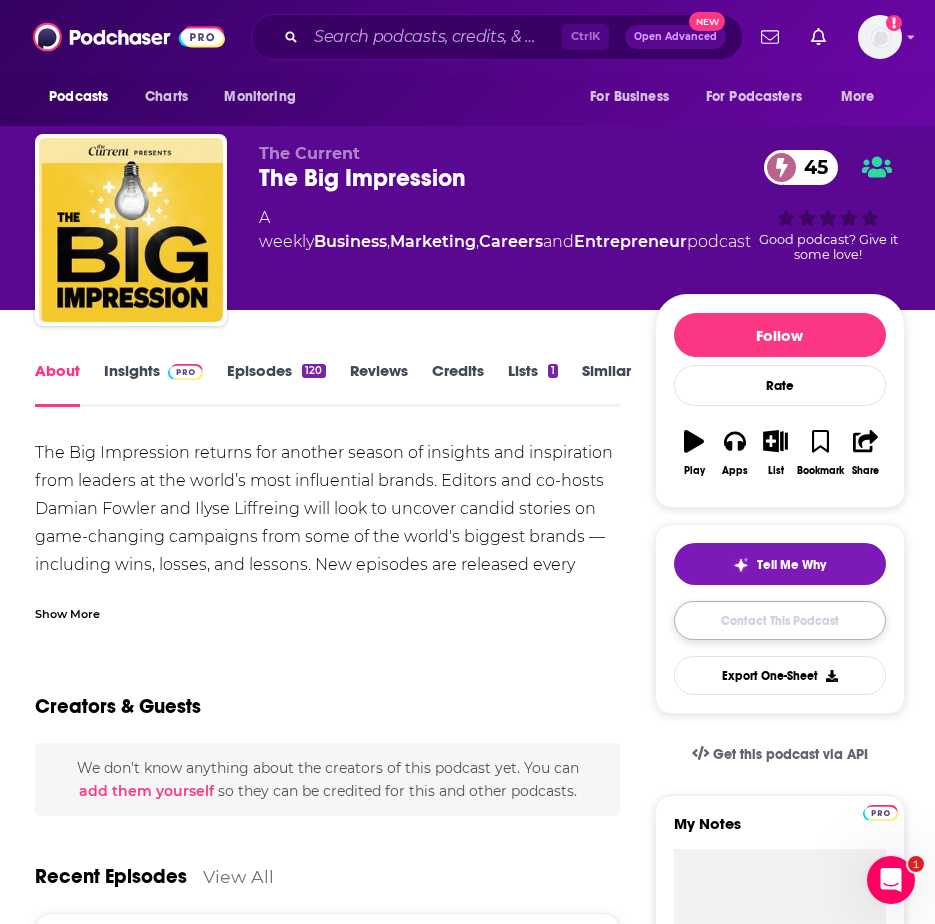 click on "Contact This Podcast" at bounding box center [780, 620] 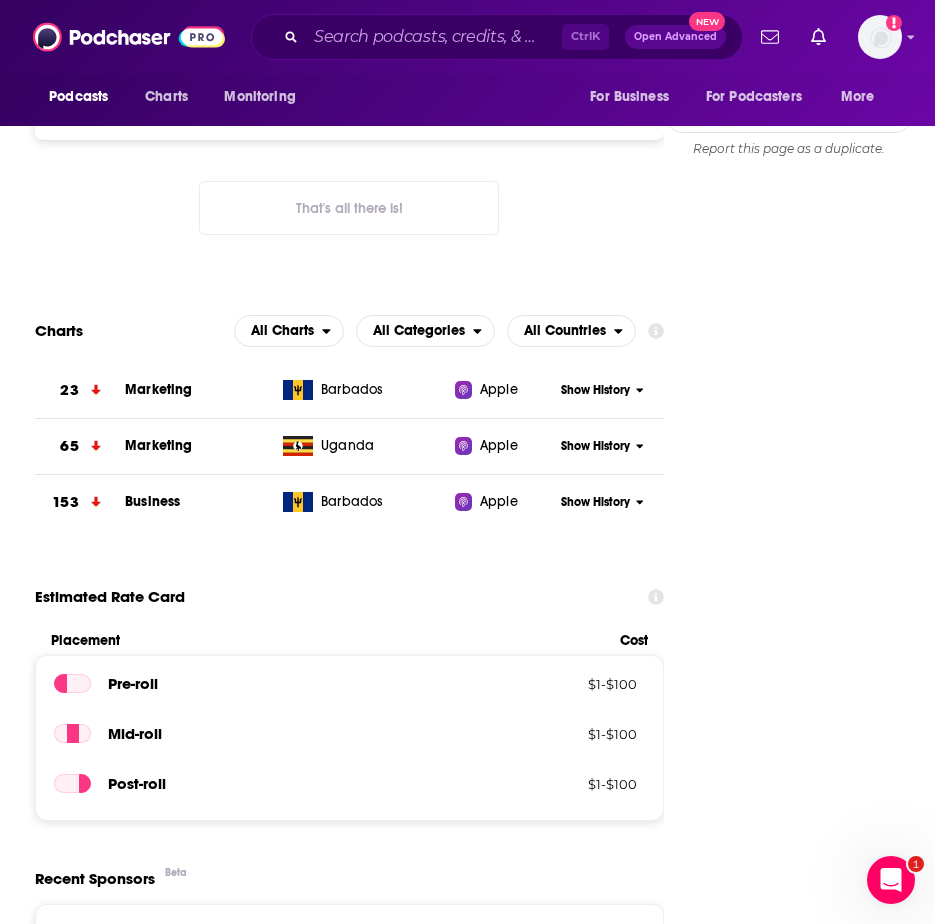 scroll, scrollTop: 1880, scrollLeft: 0, axis: vertical 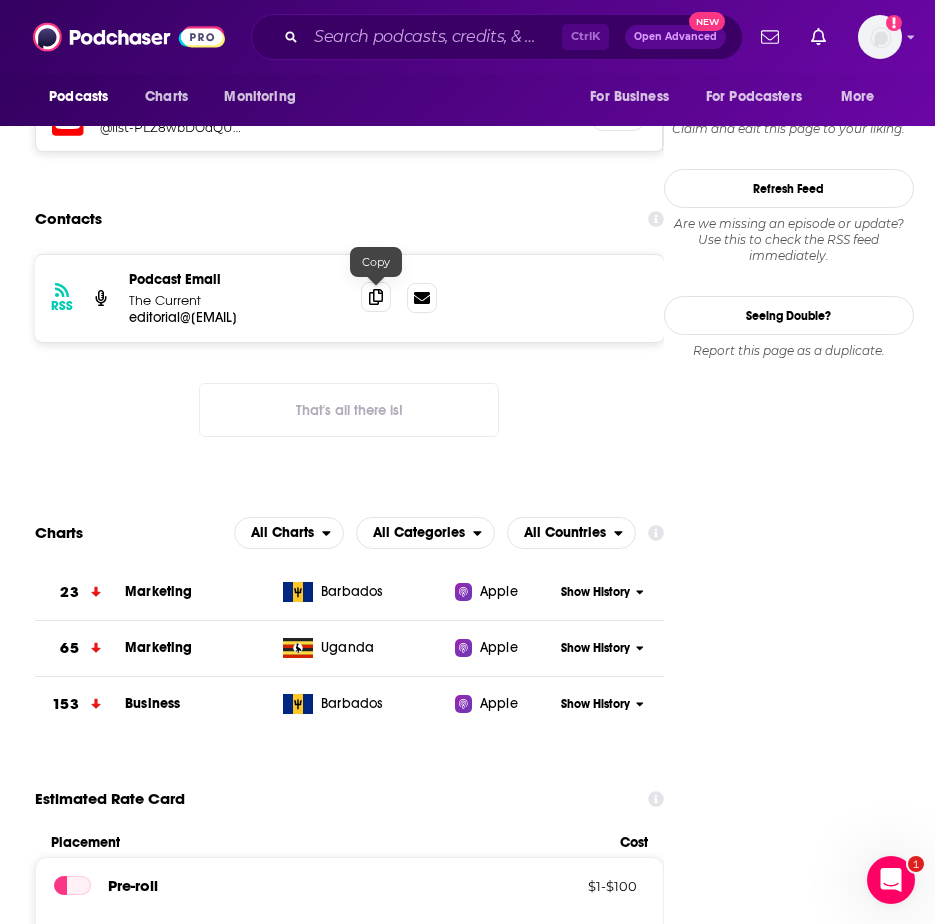 click 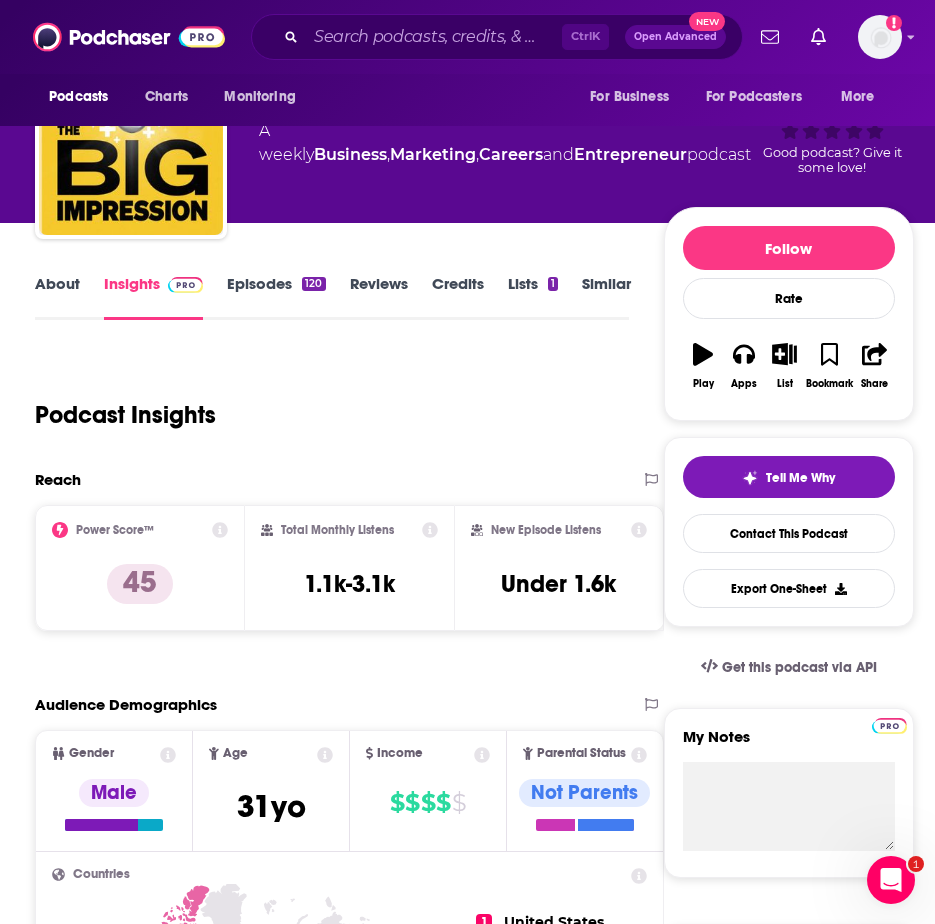scroll, scrollTop: 0, scrollLeft: 0, axis: both 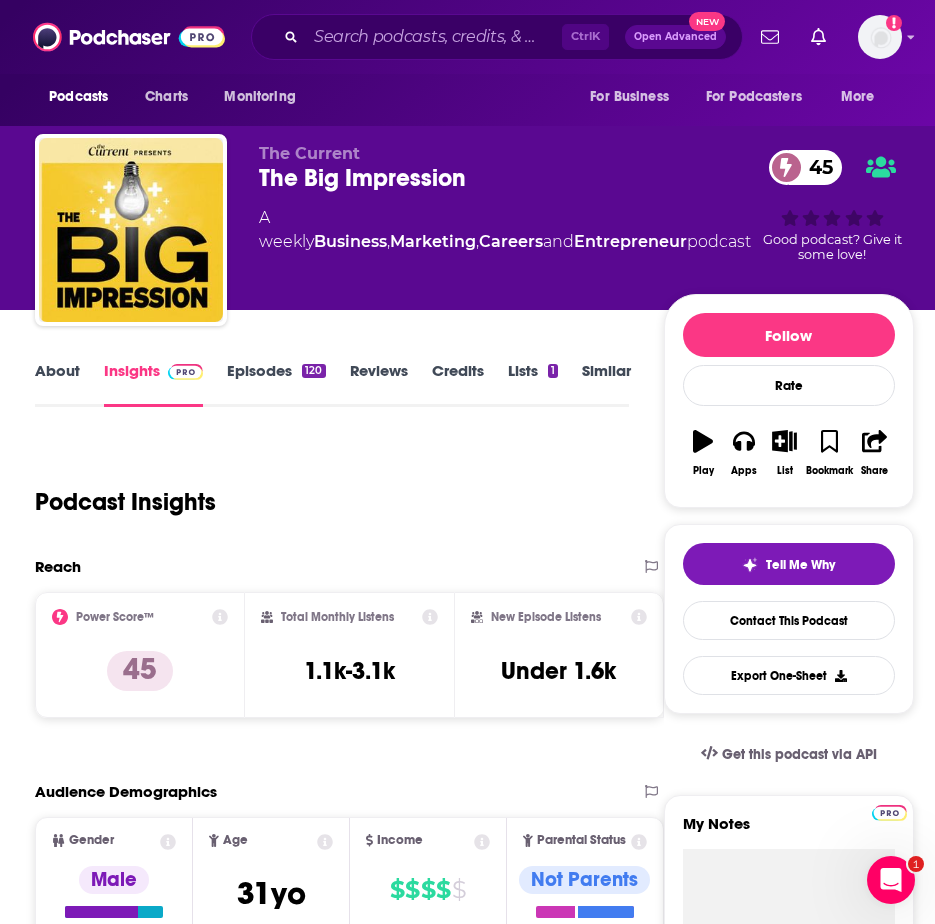 click on "About" at bounding box center (57, 384) 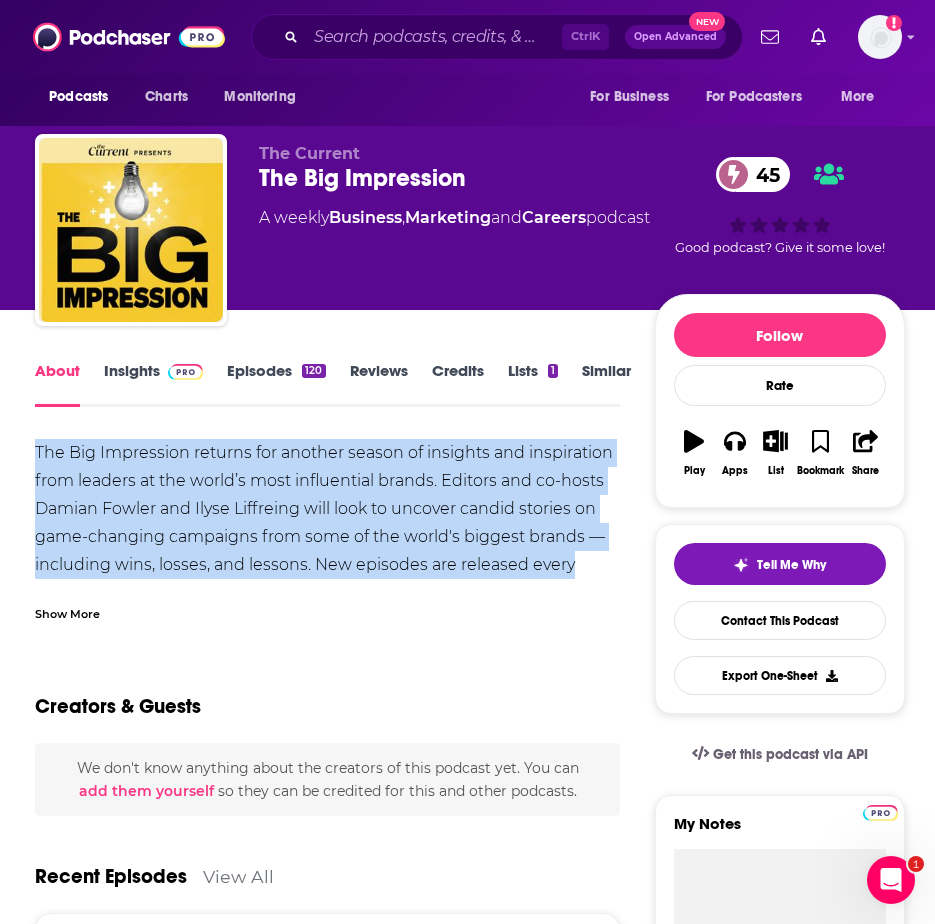 drag, startPoint x: 42, startPoint y: 453, endPoint x: 587, endPoint y: 561, distance: 555.5979 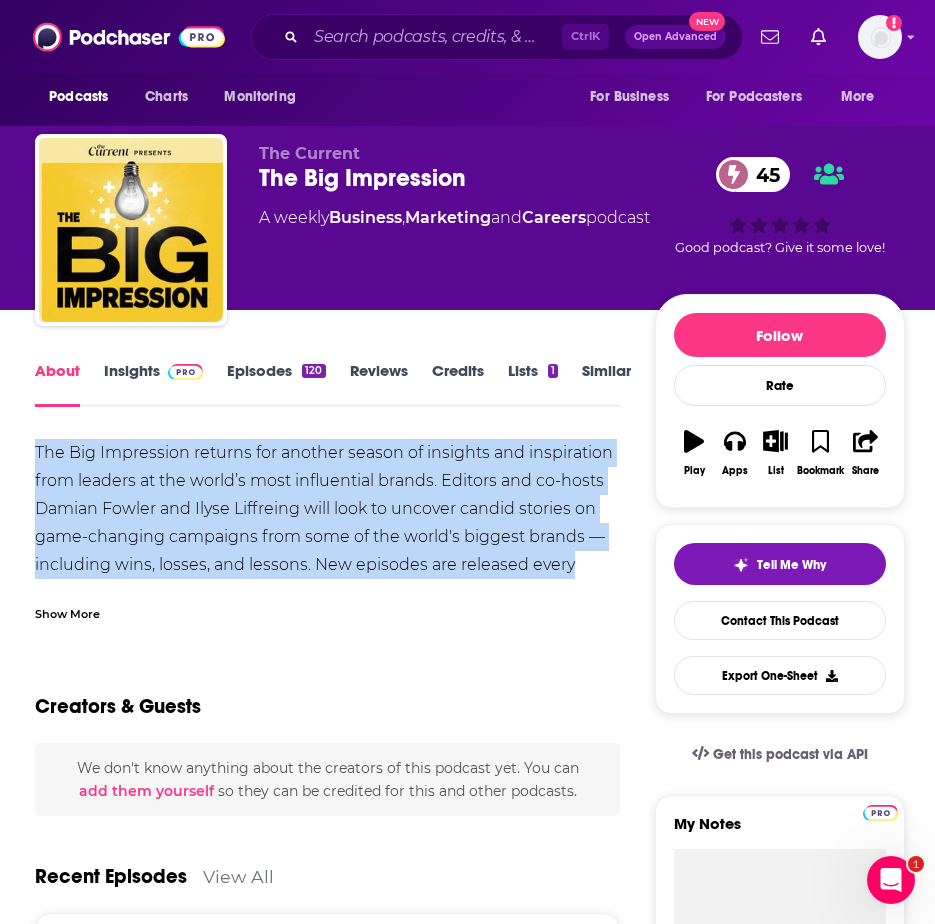 drag, startPoint x: 31, startPoint y: 449, endPoint x: 573, endPoint y: 565, distance: 554.2743 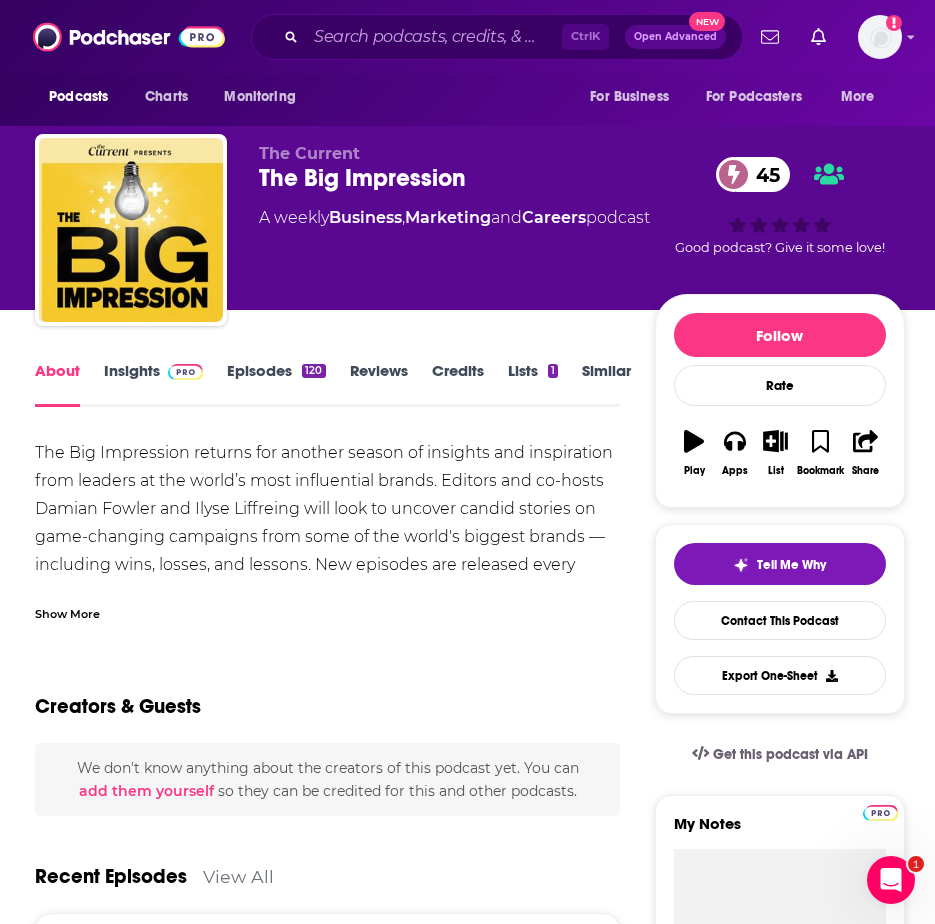 click on "Show More" at bounding box center (67, 612) 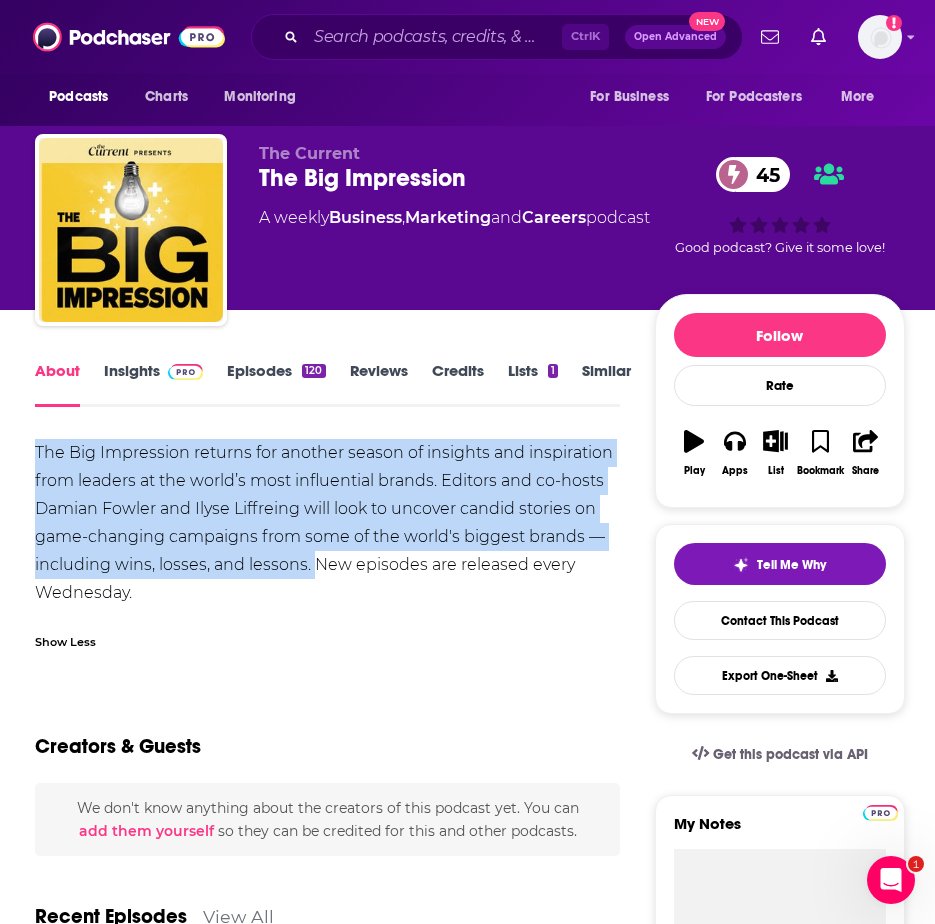 drag, startPoint x: 260, startPoint y: 560, endPoint x: 20, endPoint y: 442, distance: 267.43973 